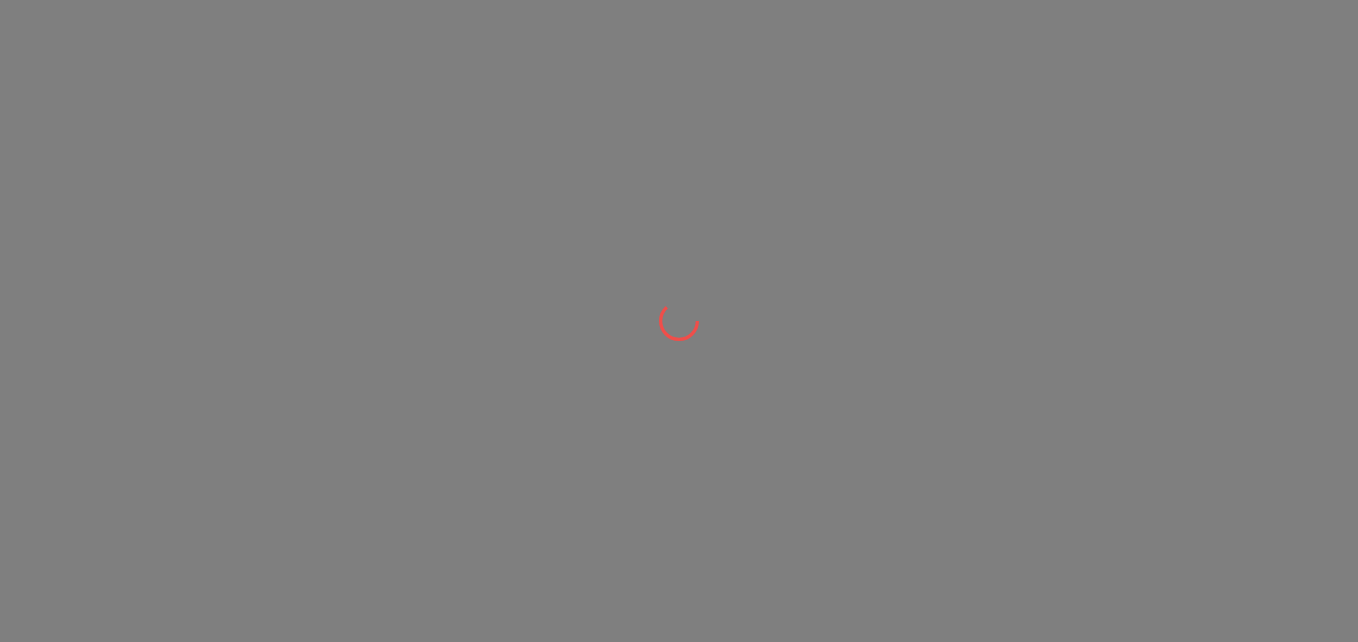 scroll, scrollTop: 0, scrollLeft: 0, axis: both 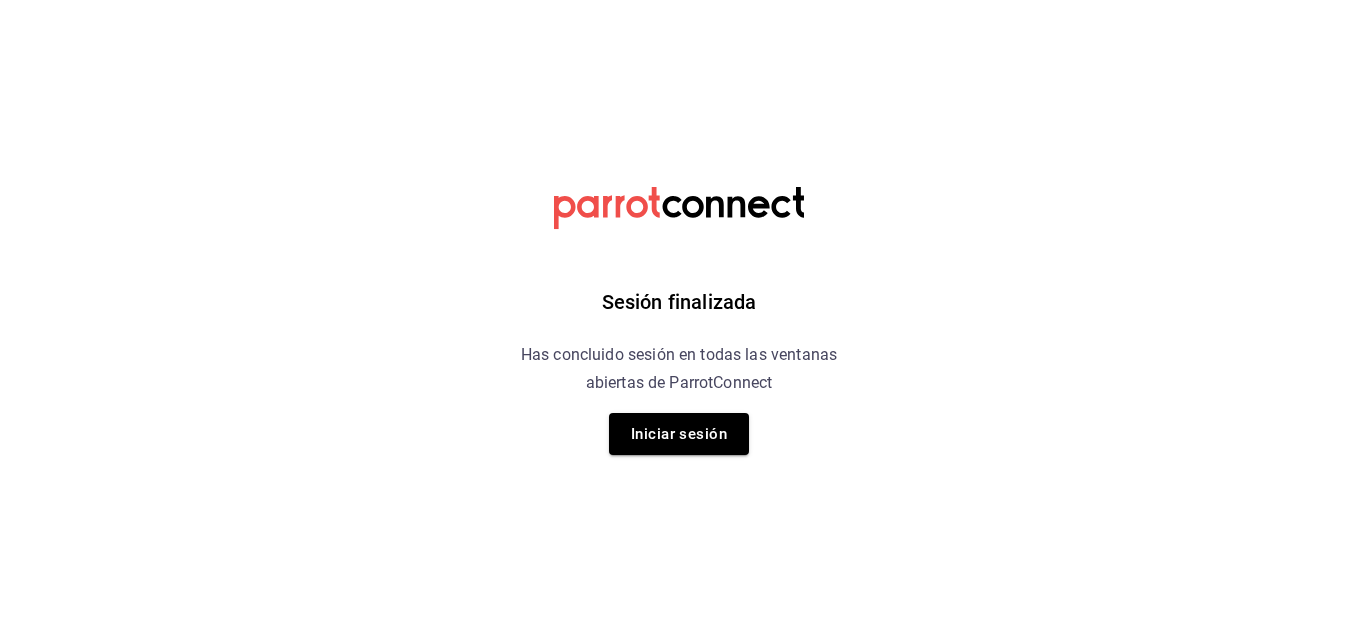 click on "Sesión finalizada Has concluido sesión en todas las ventanas abiertas de ParrotConnect Iniciar sesión" at bounding box center [679, 321] 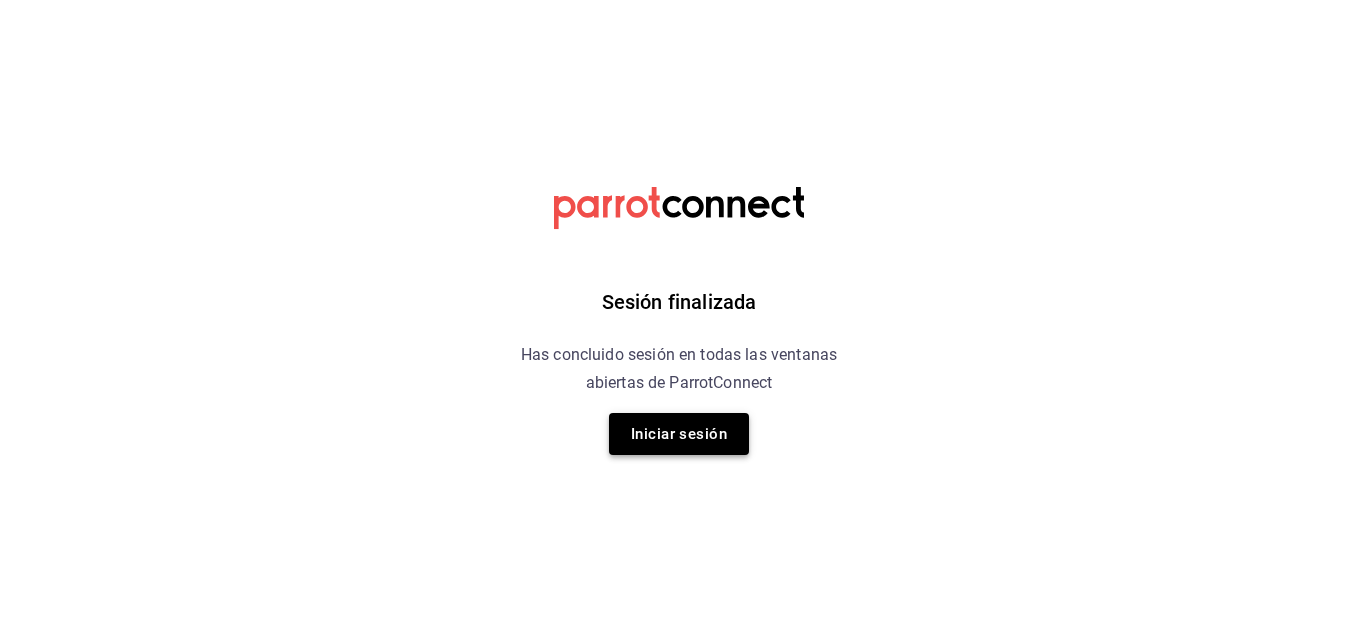 click on "Iniciar sesión" at bounding box center (679, 434) 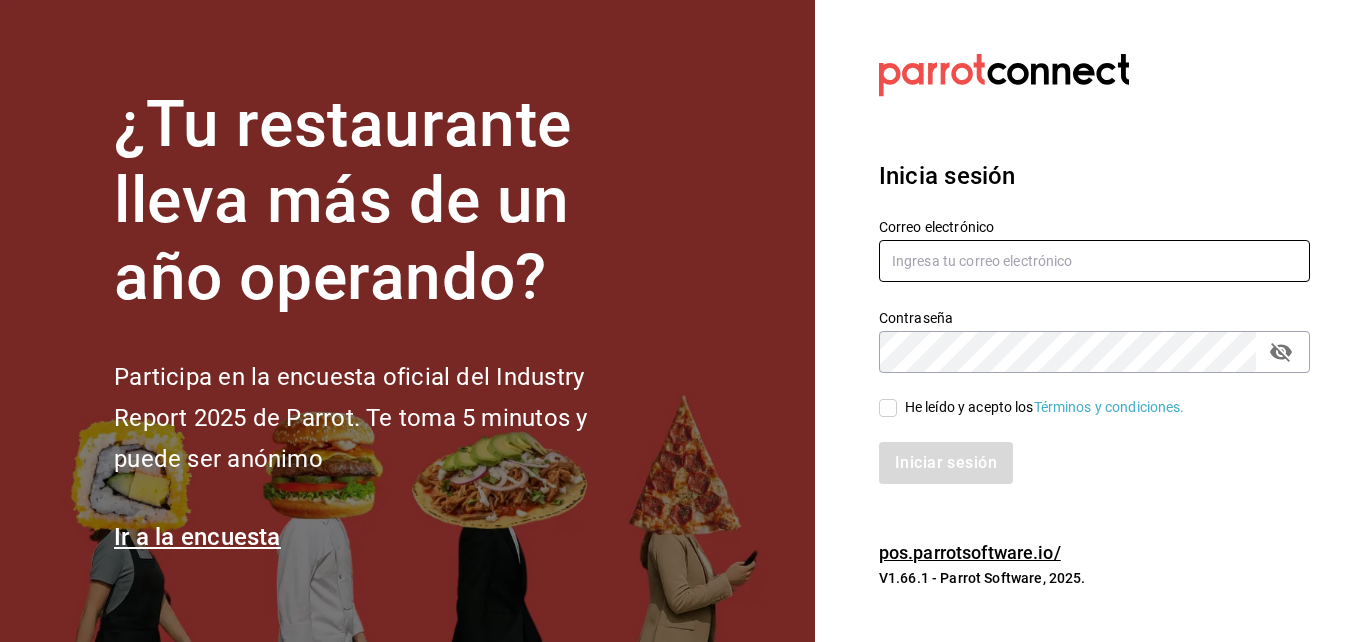type on "[USERNAME]@[DOMAIN].com" 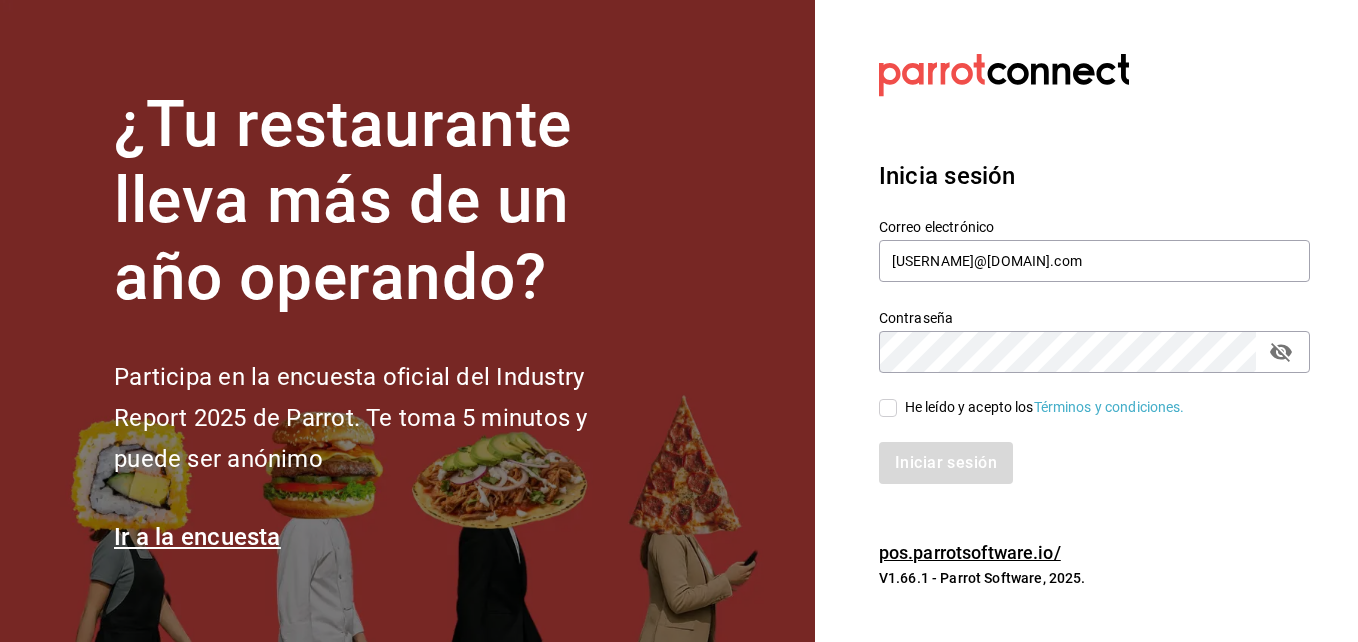 click on "He leído y acepto los  Términos y condiciones." at bounding box center [888, 408] 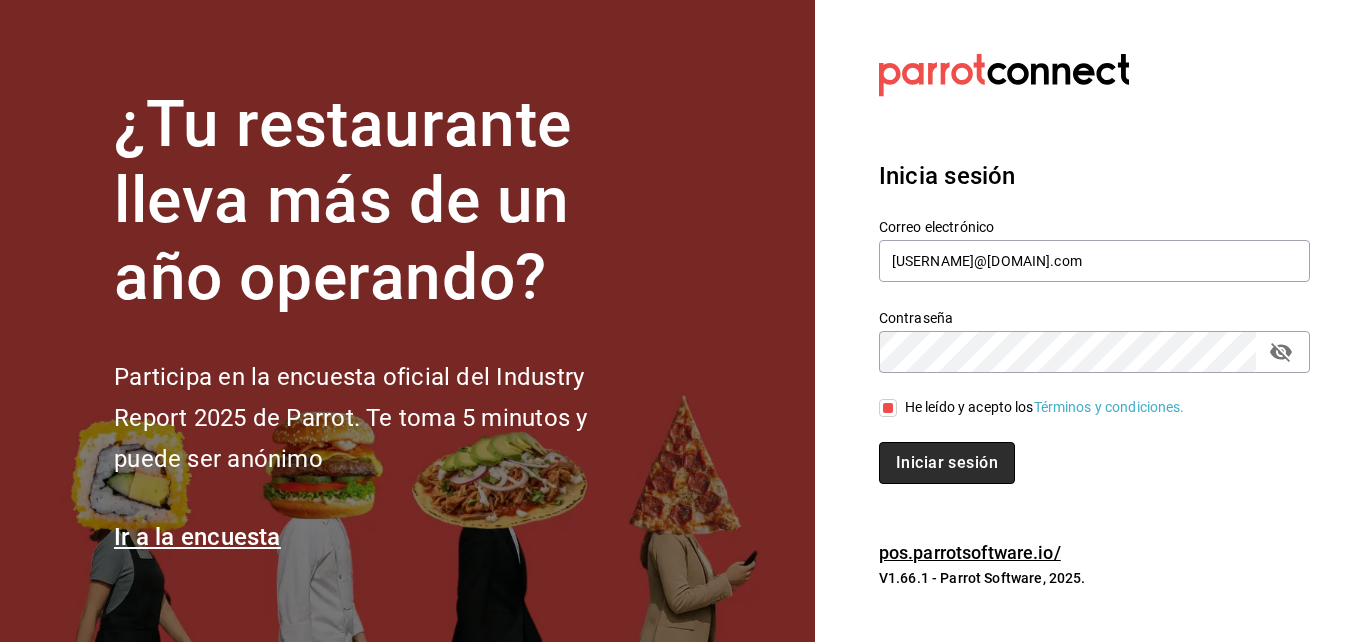 click on "Iniciar sesión" at bounding box center [947, 463] 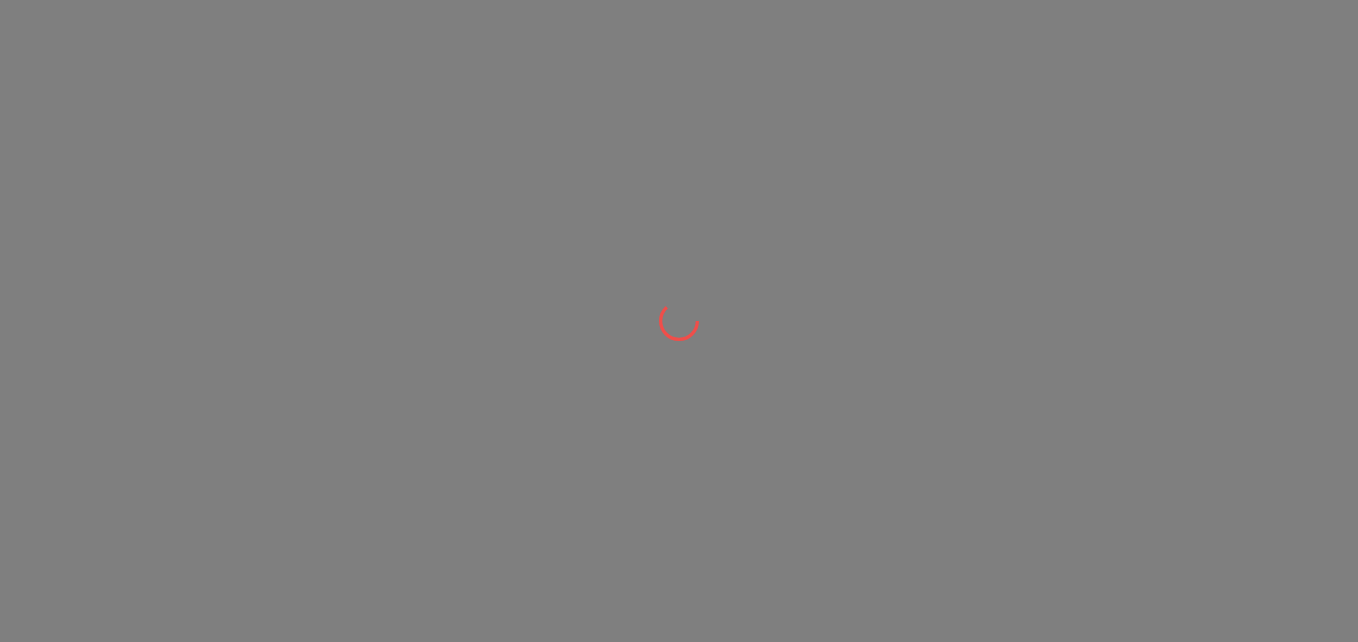scroll, scrollTop: 0, scrollLeft: 0, axis: both 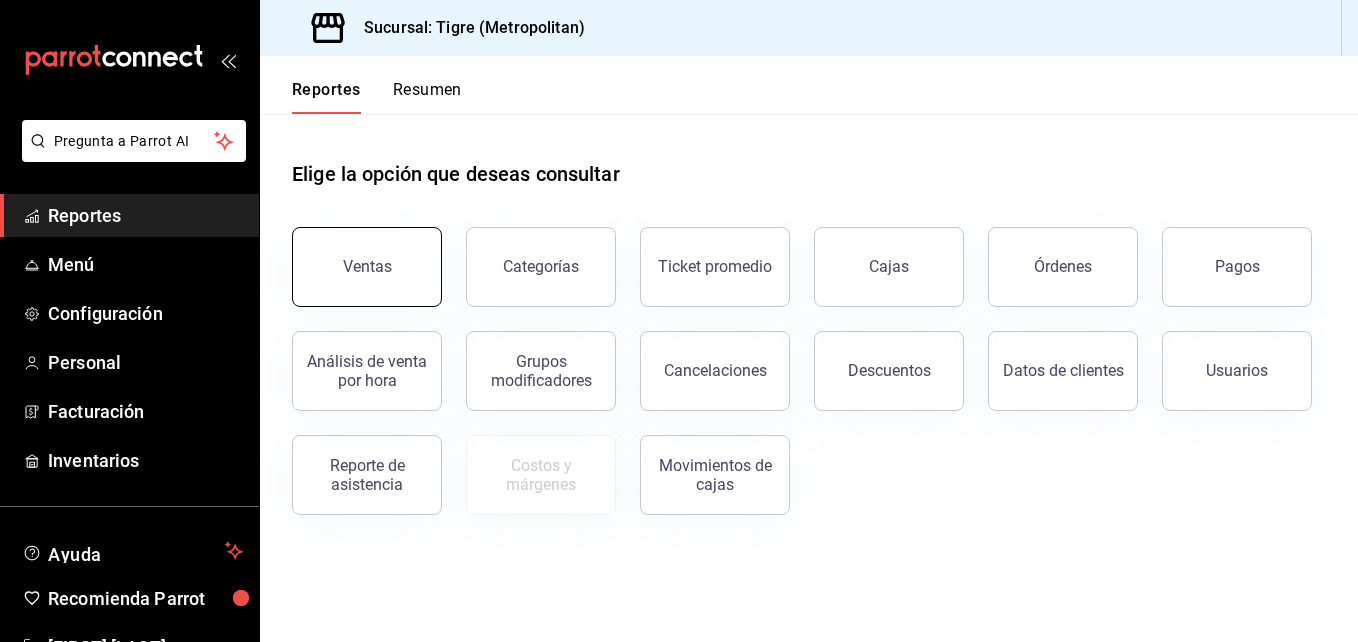 click on "Ventas" at bounding box center (367, 267) 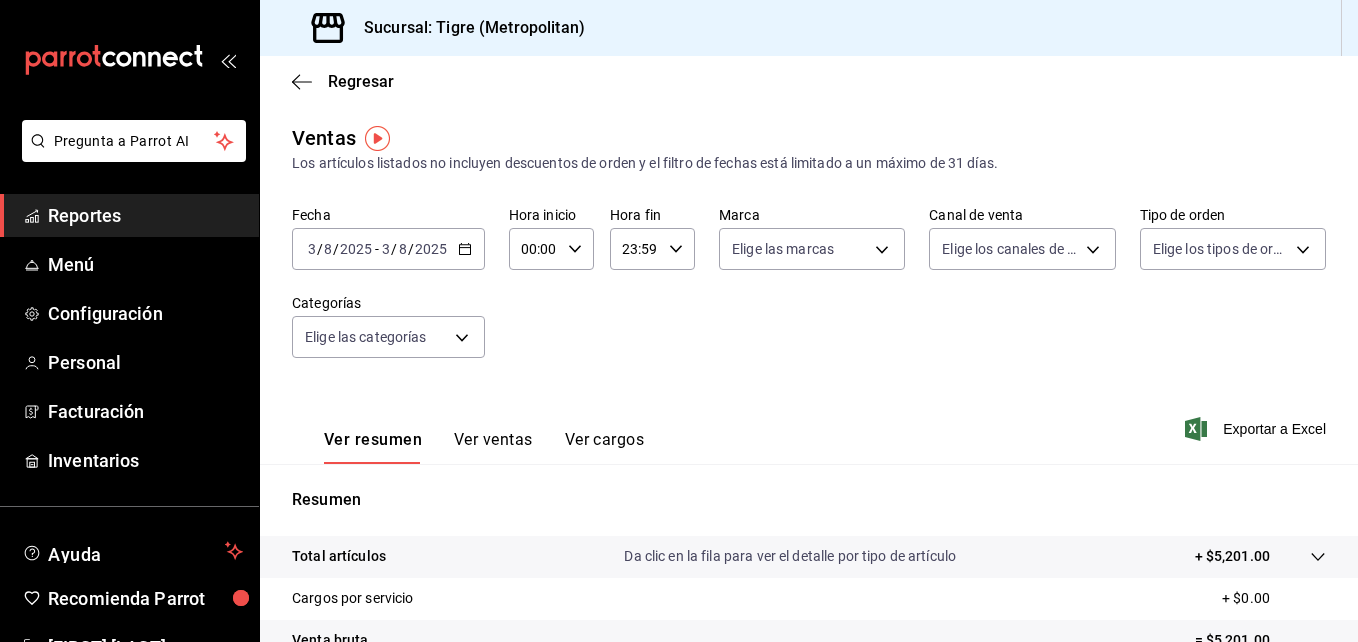 click 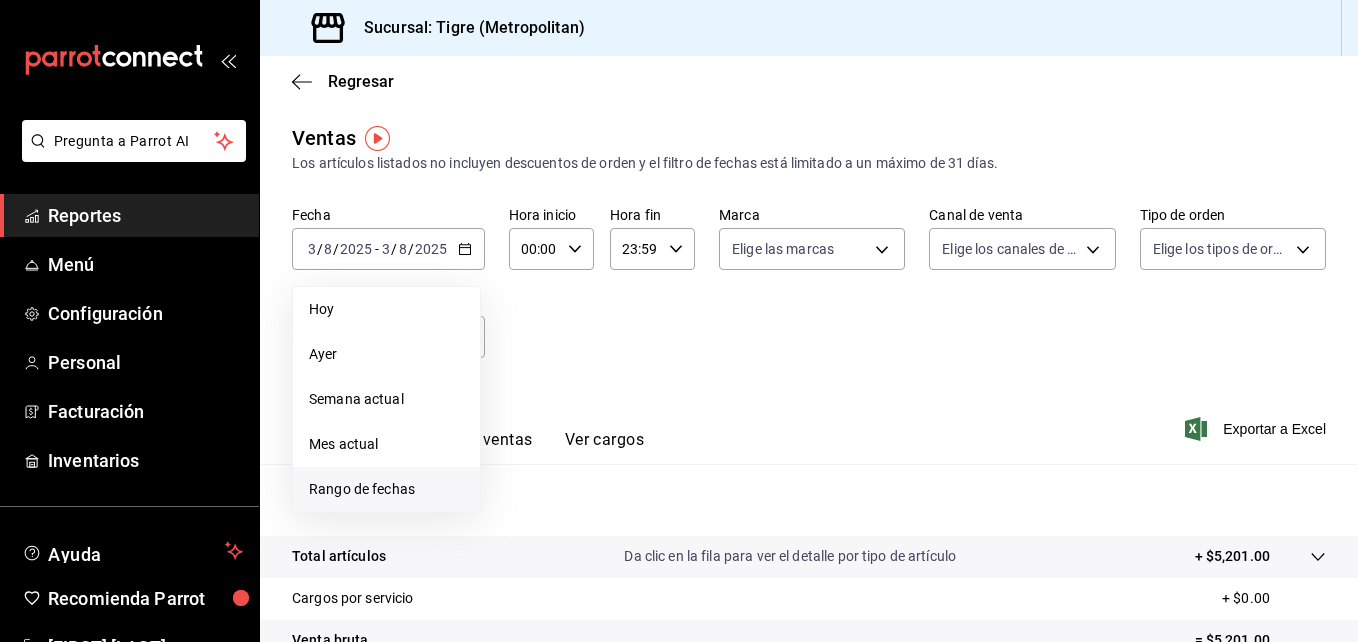 click on "Rango de fechas" at bounding box center (386, 489) 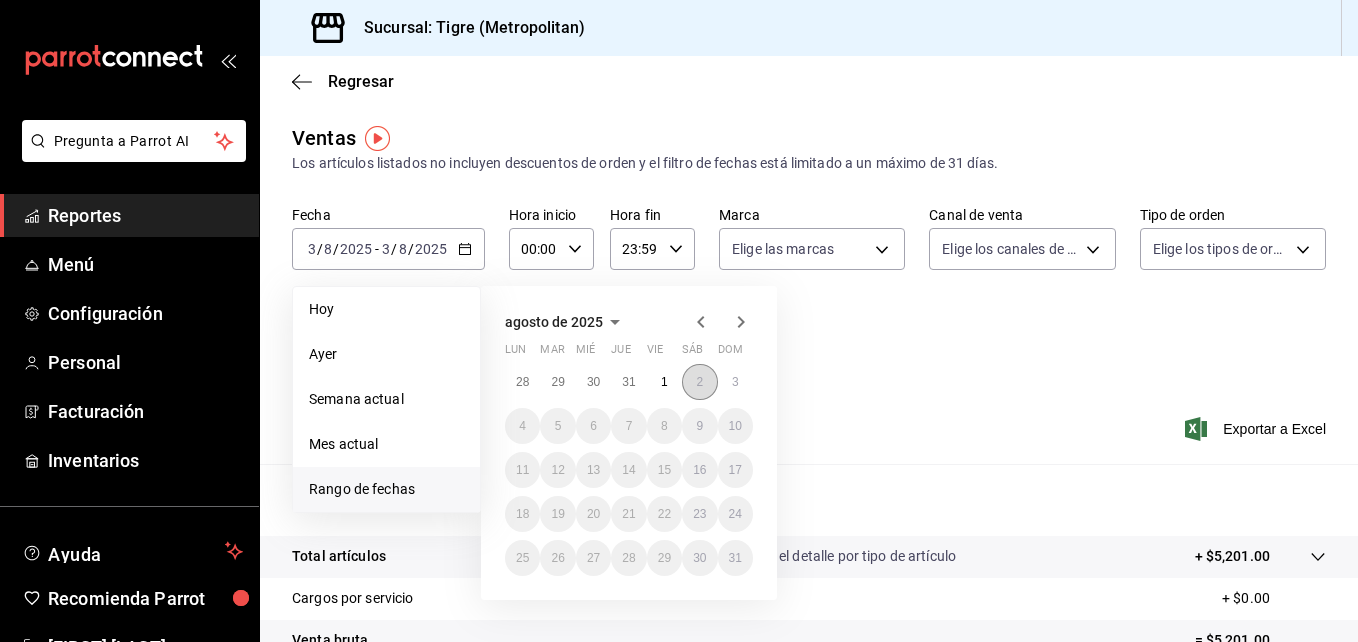 click on "2" at bounding box center (699, 382) 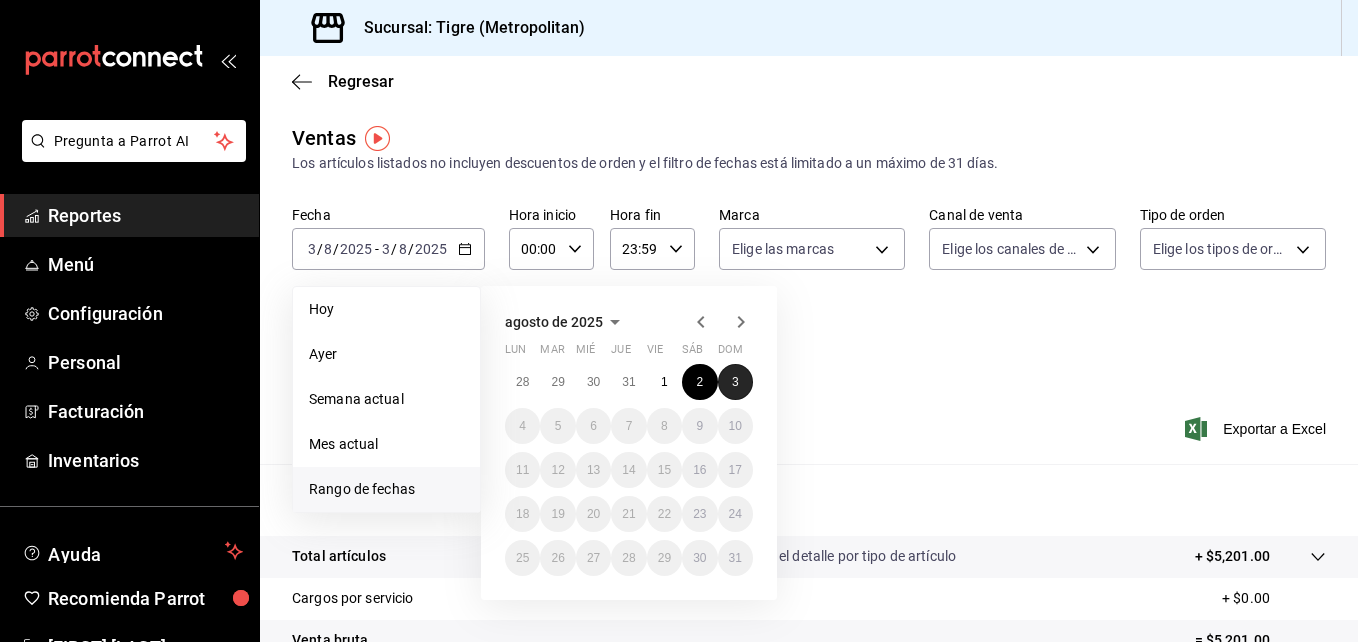 click on "3" at bounding box center (735, 382) 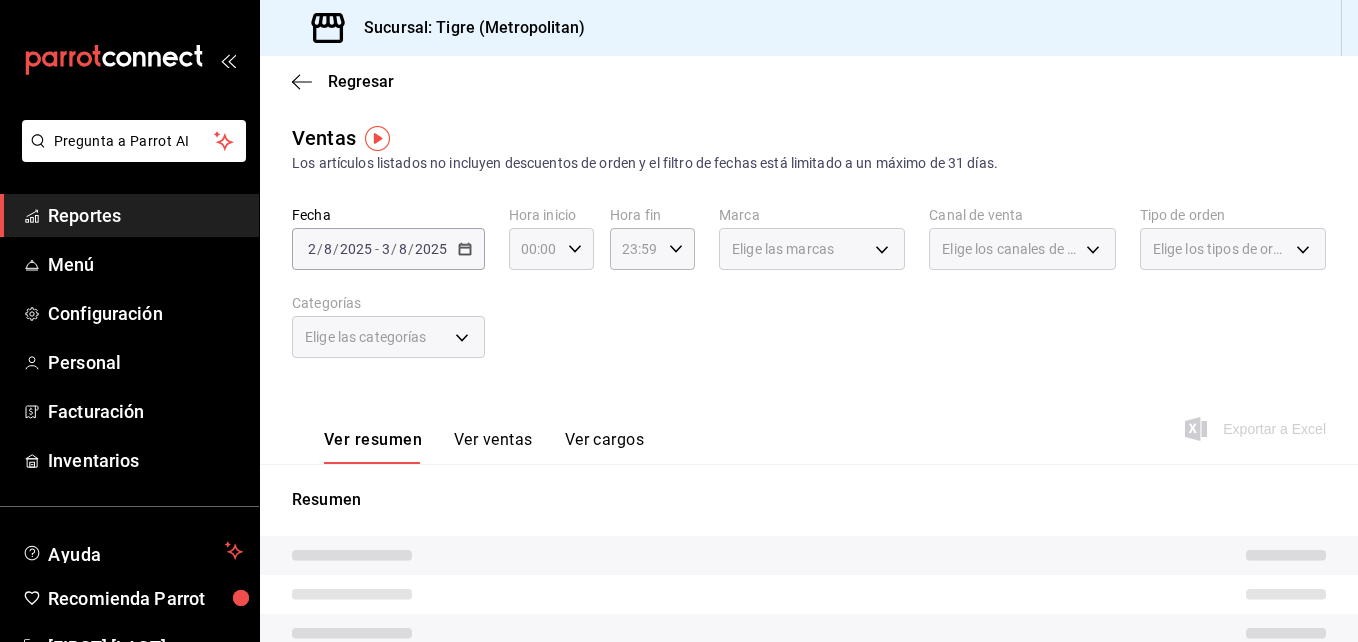click 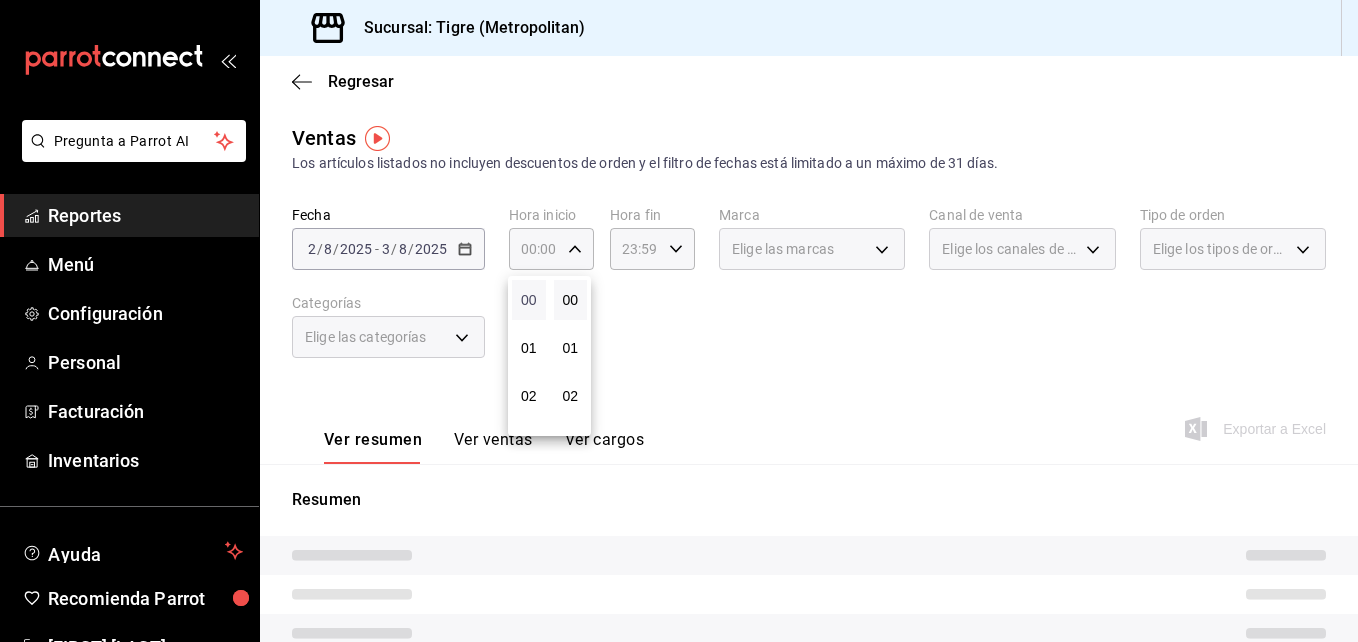 click on "00" at bounding box center (529, 300) 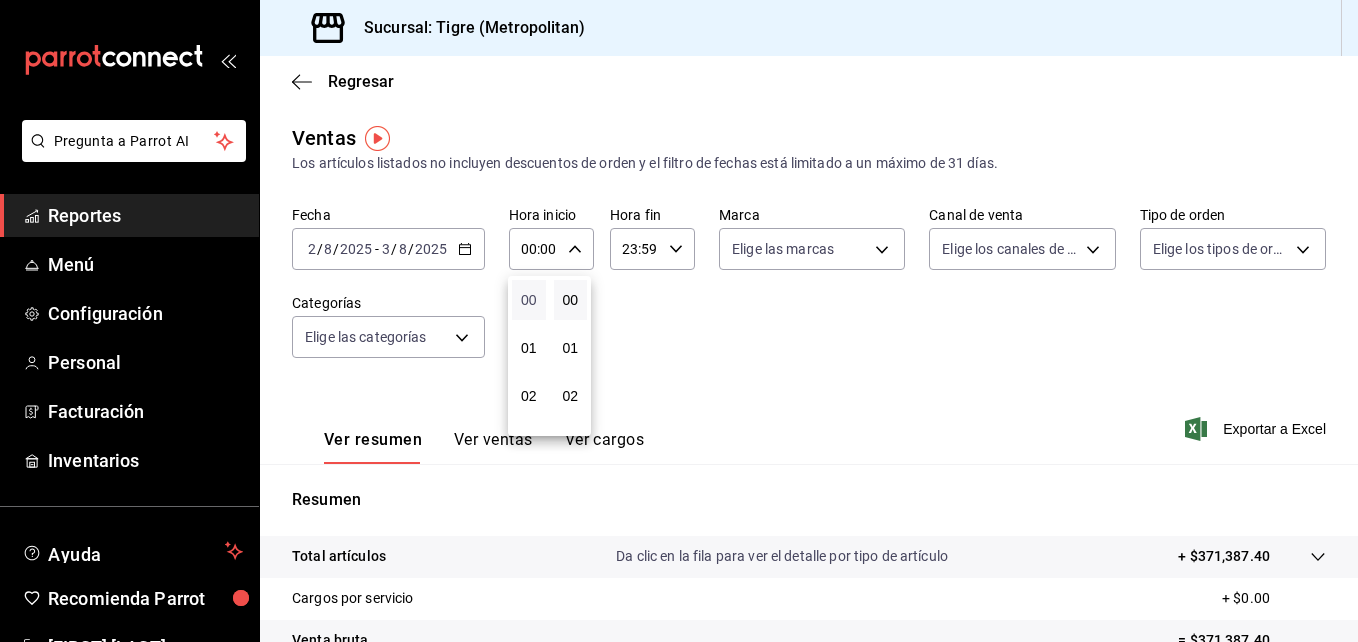type 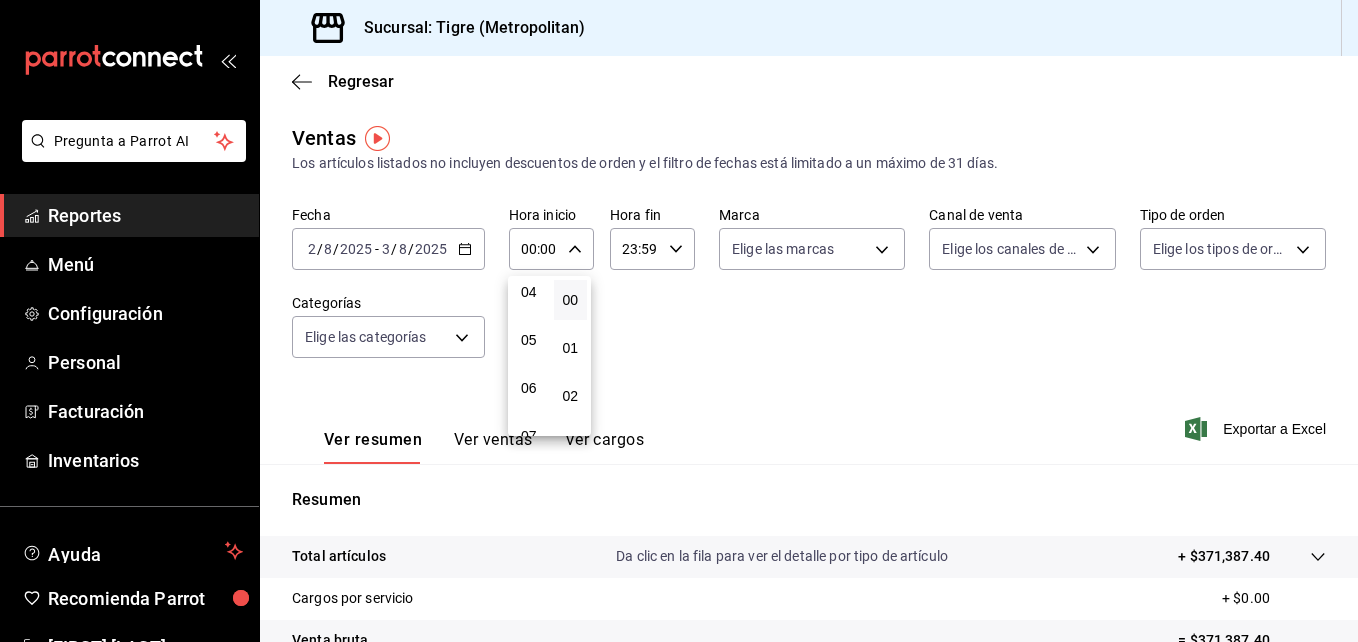 scroll, scrollTop: 240, scrollLeft: 0, axis: vertical 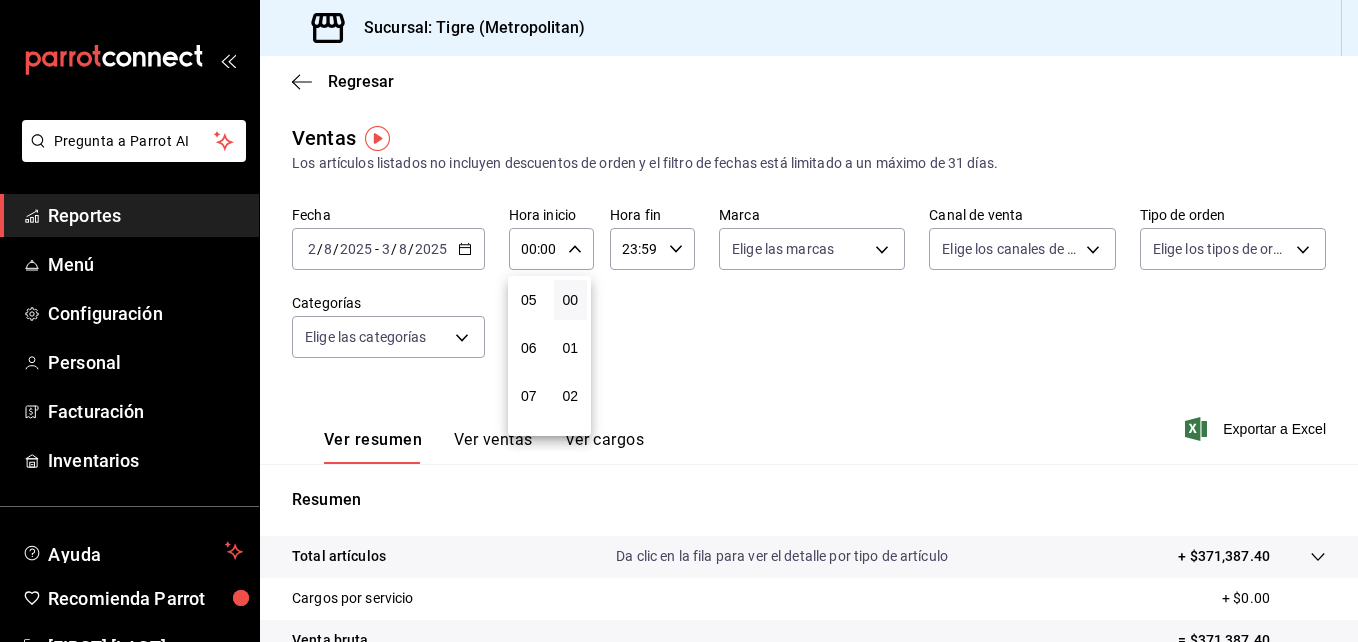 click on "05" at bounding box center [529, 300] 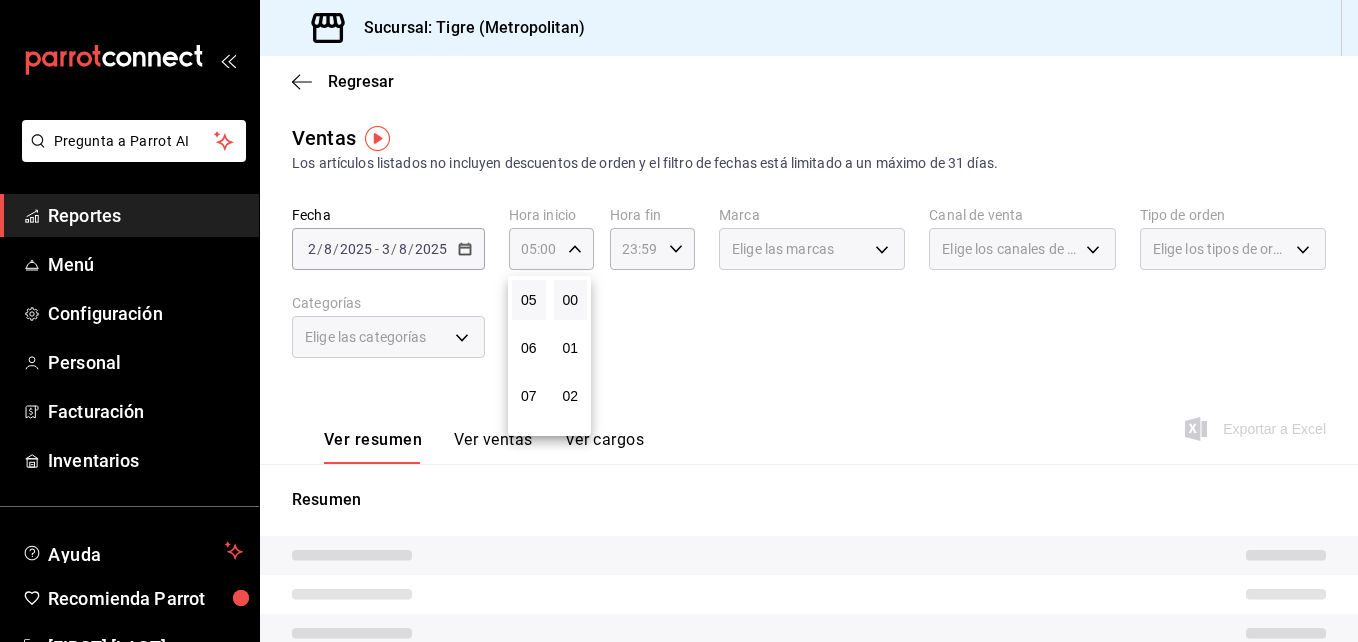 click at bounding box center [679, 321] 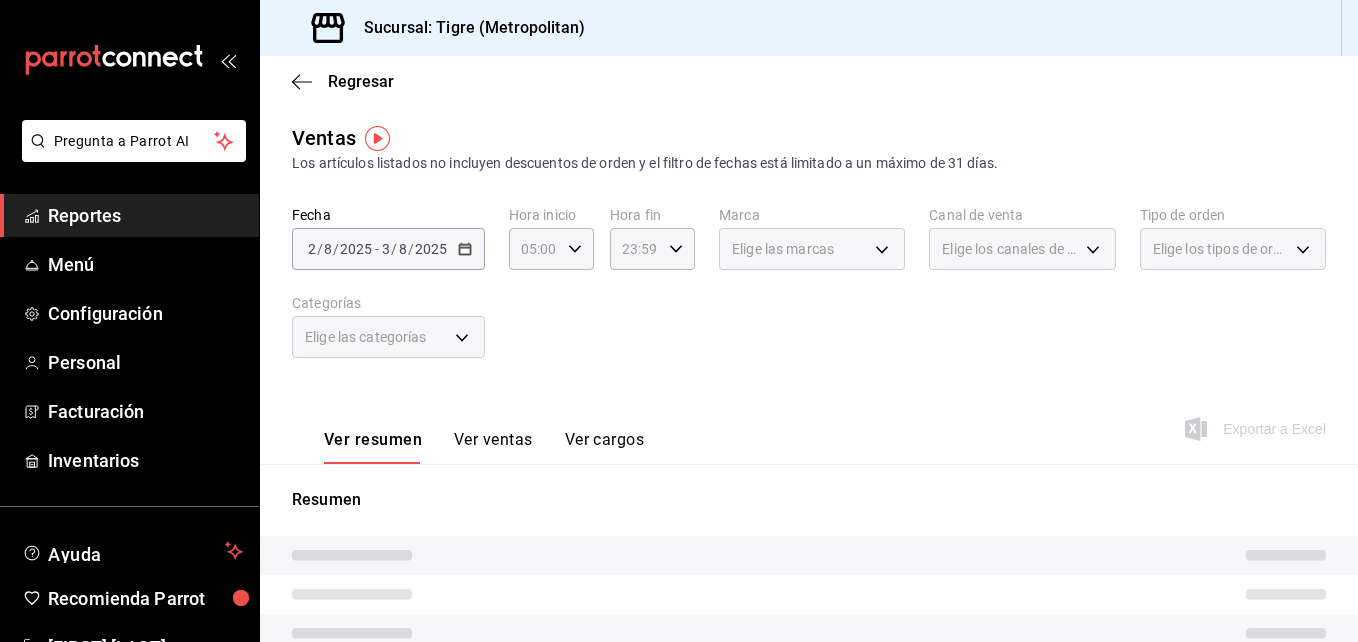 click 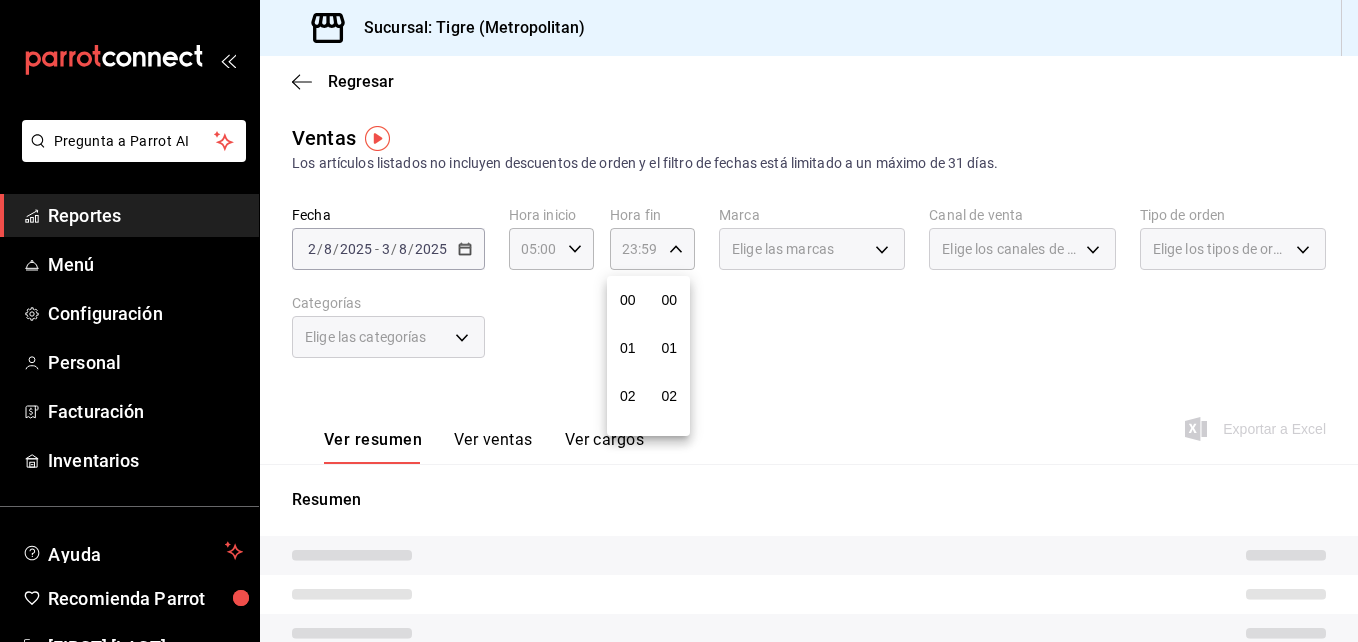 scroll, scrollTop: 992, scrollLeft: 0, axis: vertical 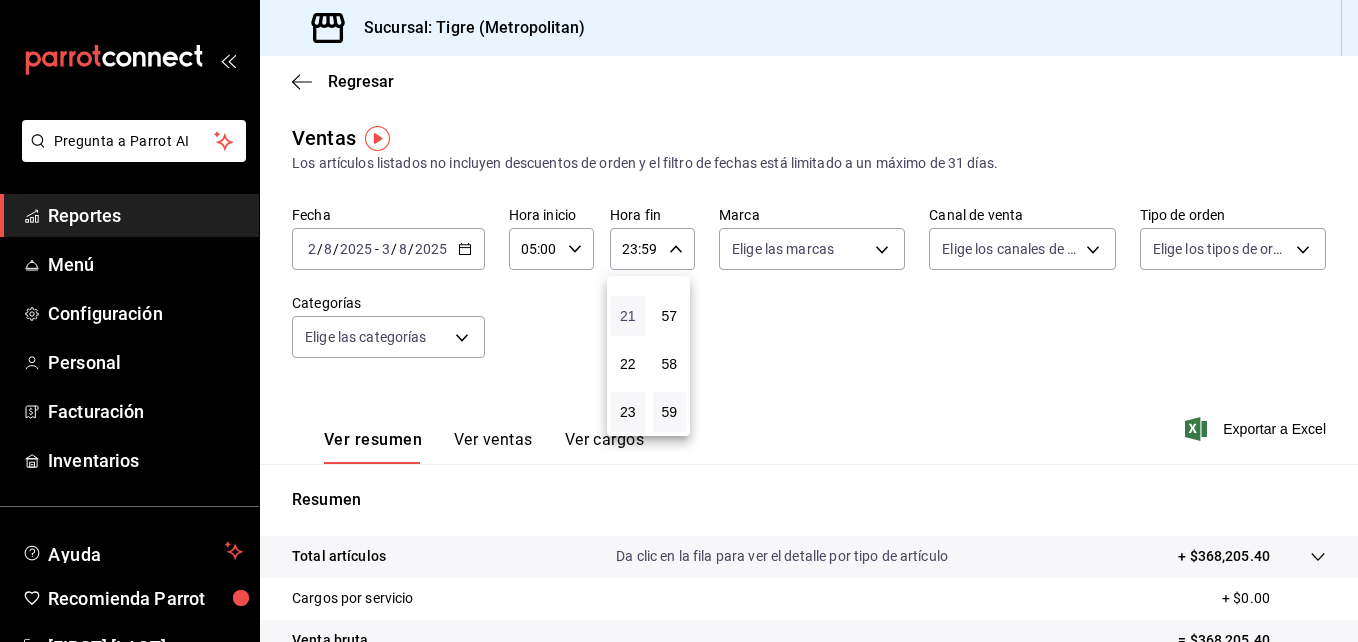 click on "21" at bounding box center [628, 316] 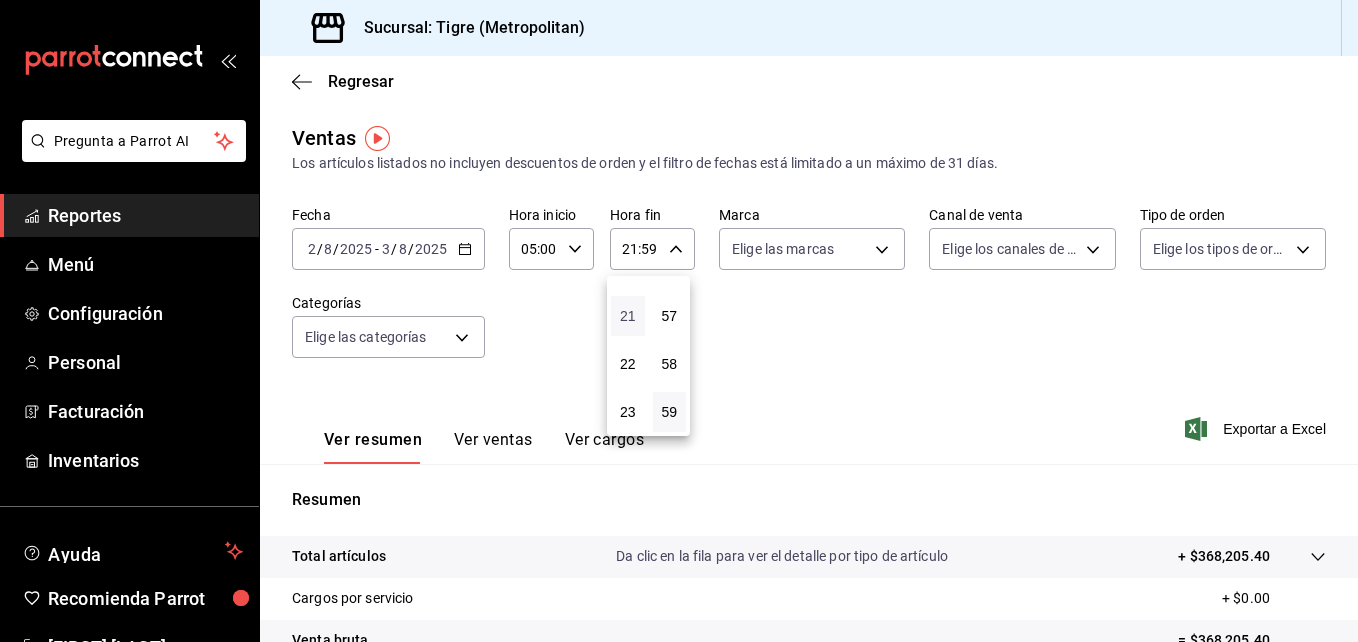 type 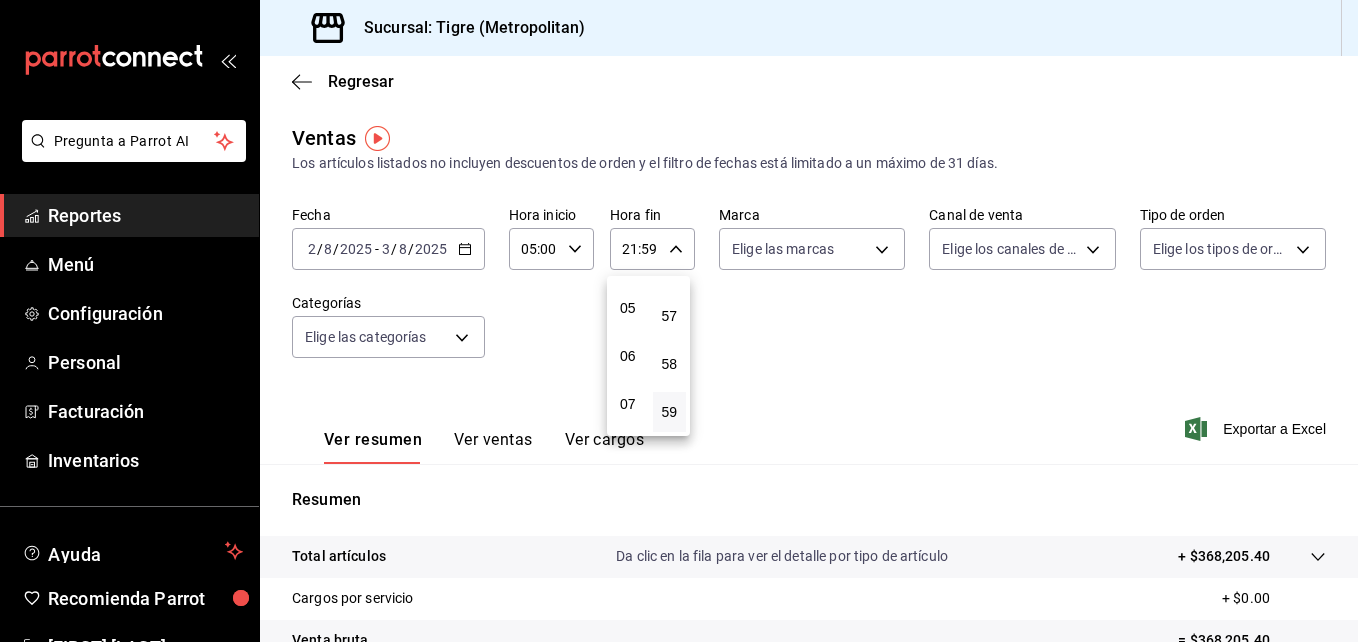scroll, scrollTop: 192, scrollLeft: 0, axis: vertical 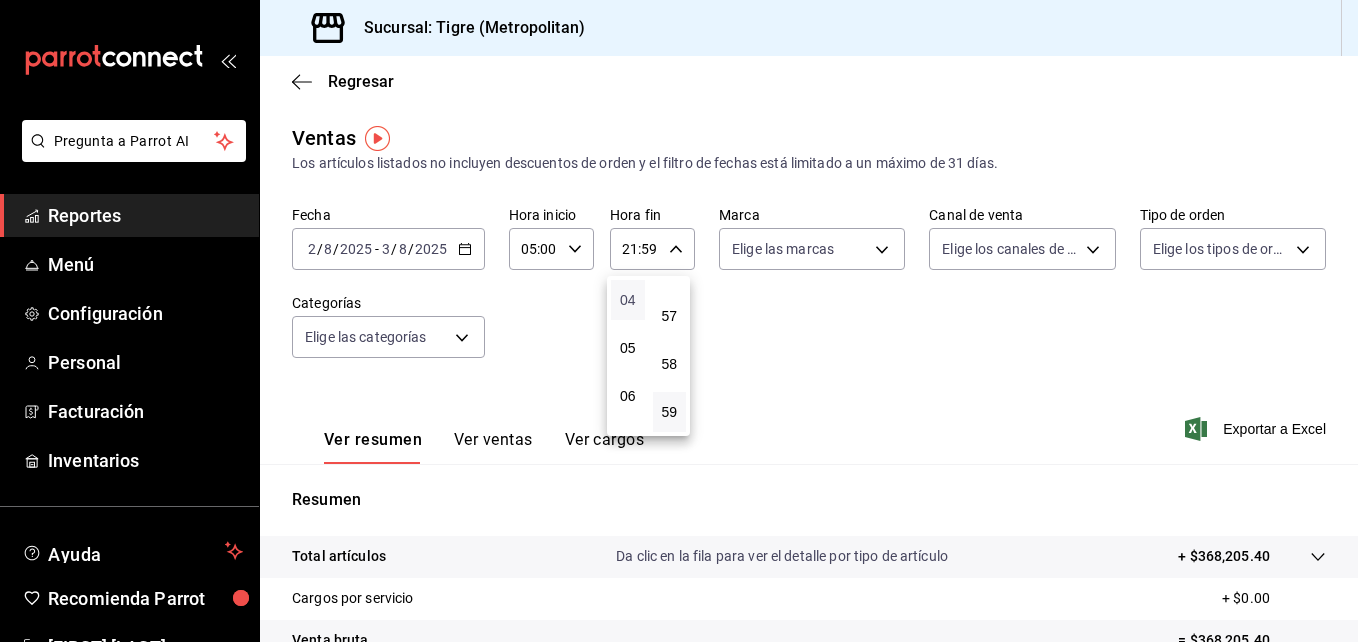 click on "04" at bounding box center [628, 300] 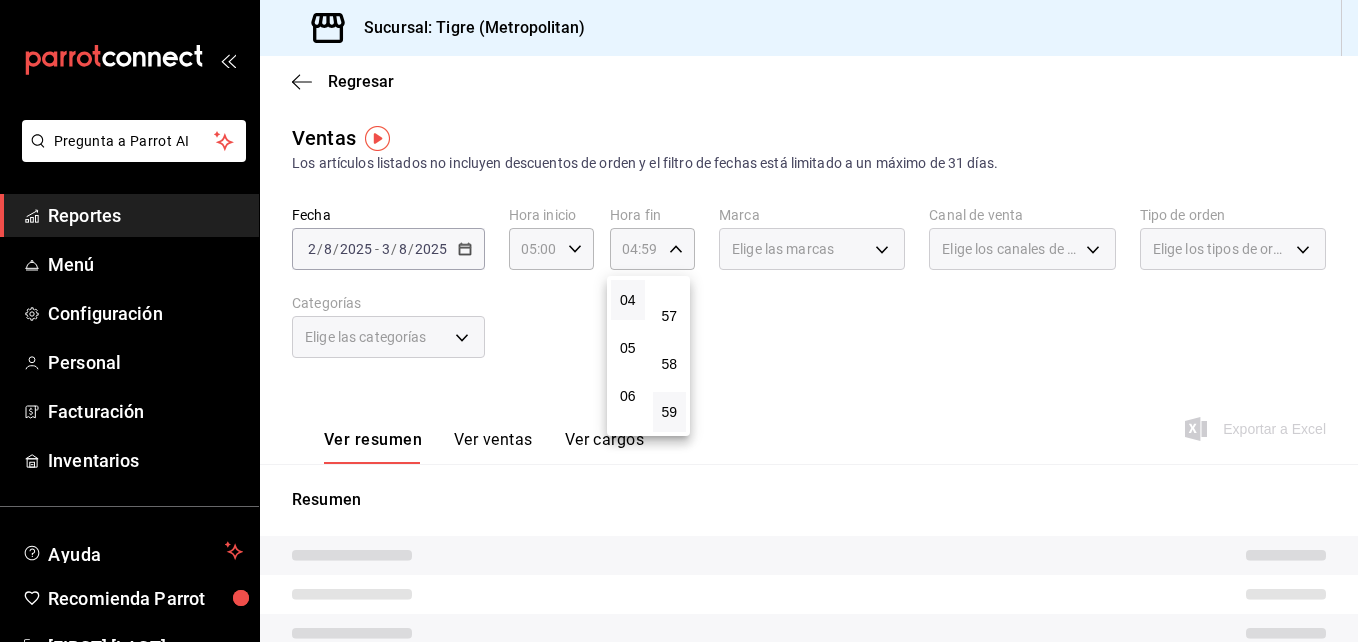 click at bounding box center (679, 321) 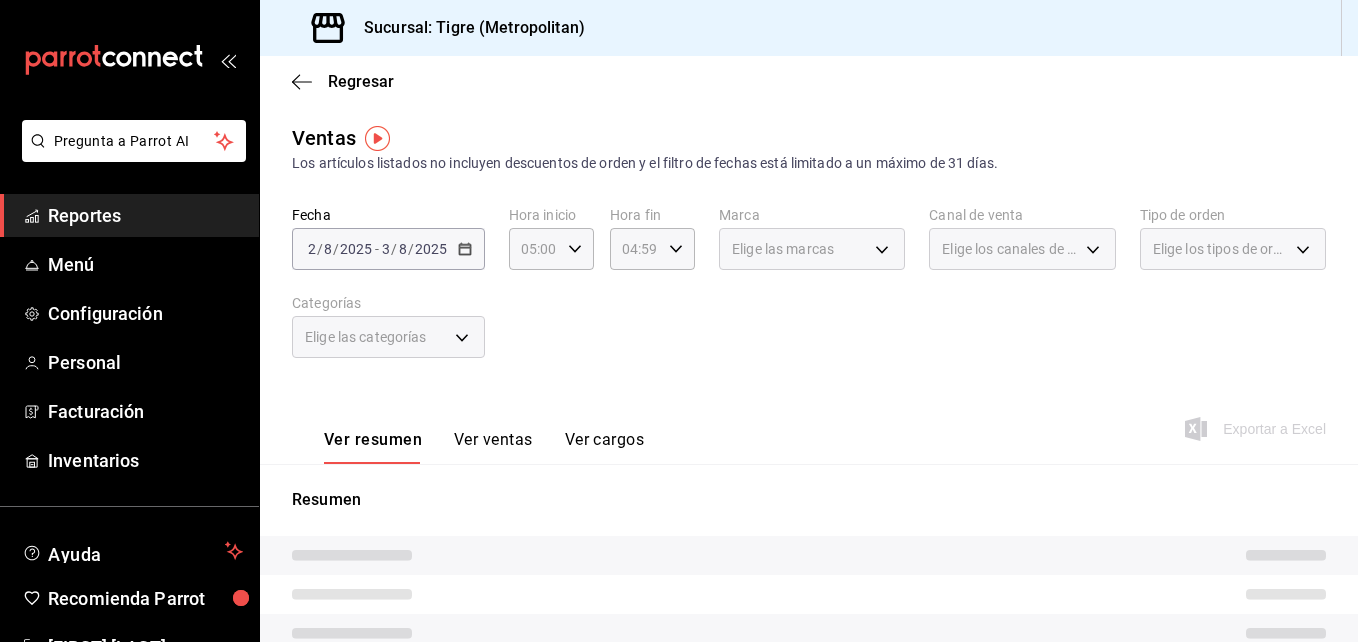 click on "Elige las marcas" at bounding box center [812, 249] 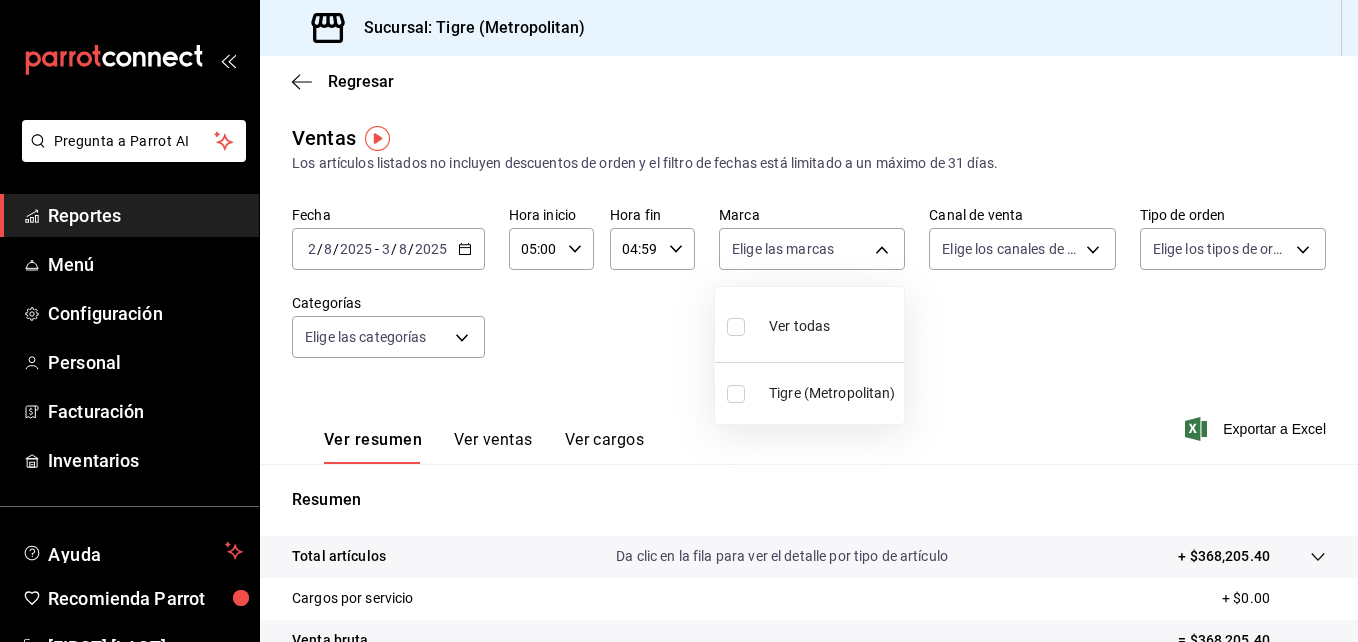click on "Pregunta a Parrot AI Reportes   Menú   Configuración   Personal   Facturación   Inventarios   Ayuda Recomienda Parrot   [FIRST] [LAST]   Sugerir nueva función   Sucursal: Tigre ([REGION]) Regresar Ventas Los artículos listados no incluyen descuentos de orden y el filtro de fechas está limitado a un máximo de 31 días. Fecha 2025-08-02 2 / 8 / 2025 - 2025-08-03 3 / 8 / 2025 Hora inicio 05:00 Hora inicio Hora fin 04:59 Hora fin Marca Elige las marcas Canal de venta Elige los canales de venta Tipo de orden Elige los tipos de orden Categorías Elige las categorías Ver resumen Ver ventas Ver cargos Exportar a Excel Resumen Total artículos Da clic en la fila para ver el detalle por tipo de artículo + $368,205.40 Cargos por servicio + $0.00 Venta bruta = $368,205.40 Descuentos totales - $4,908.00 Certificados de regalo - $6,987.00 Venta total = $356,310.40 Impuestos - $49,146.26 Venta neta = $307,164.14 Pregunta a Parrot AI Reportes   Menú   Configuración   Personal" at bounding box center (679, 321) 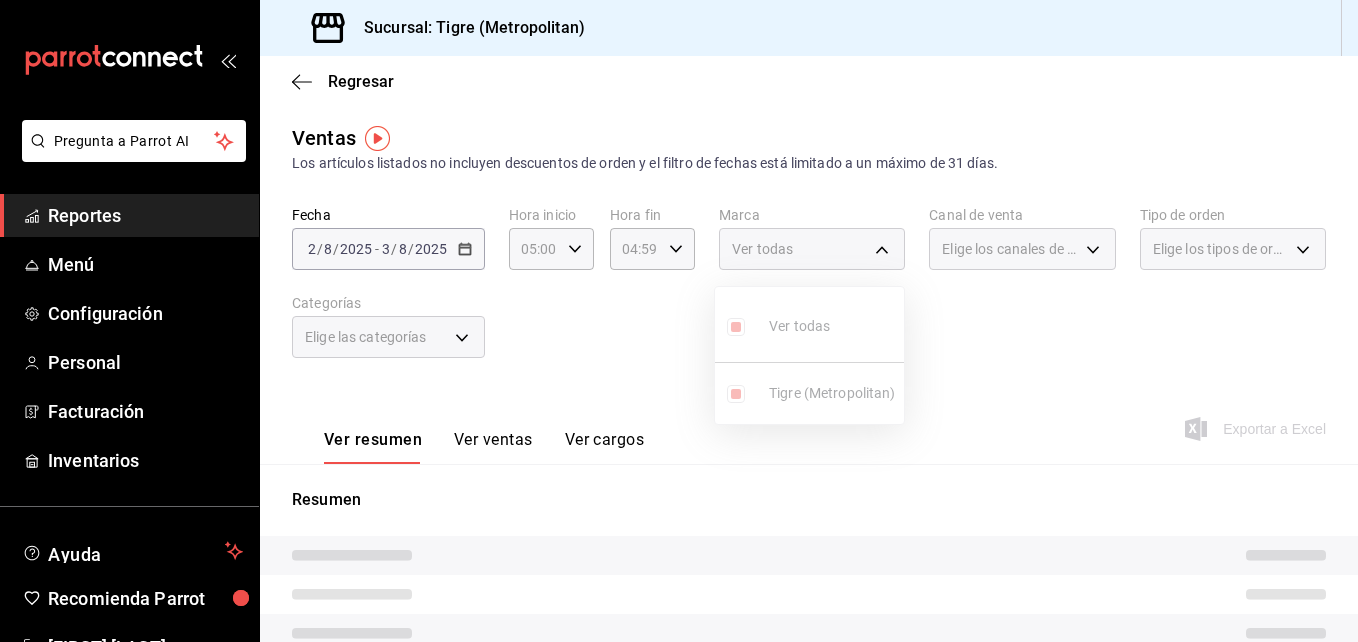 click at bounding box center [679, 321] 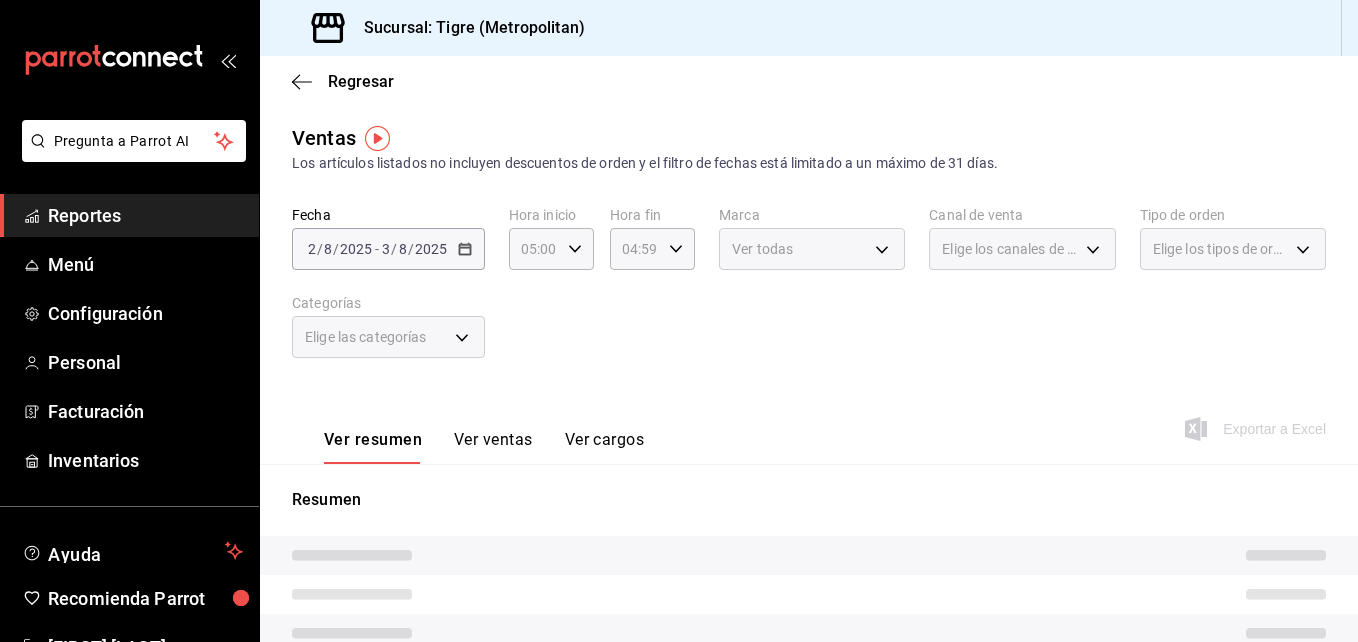 click on "Elige los canales de venta" at bounding box center (1022, 249) 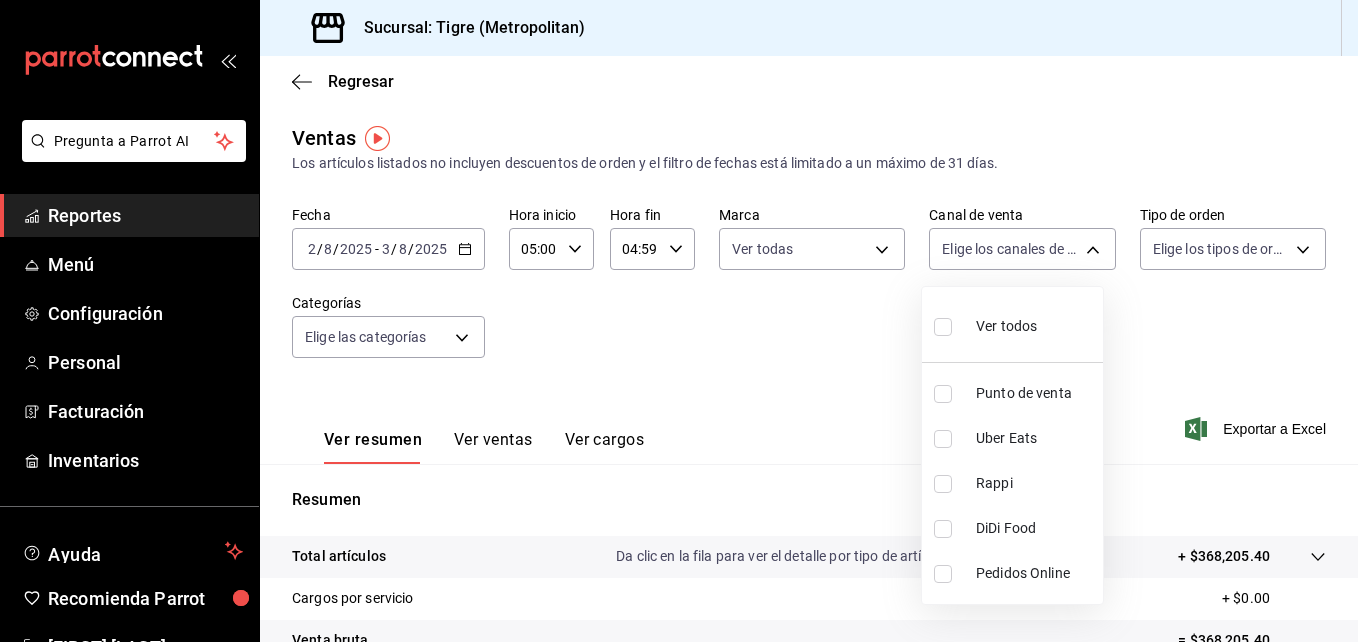 click on "Pregunta a Parrot AI Reportes   Menú   Configuración   Personal   Facturación   Inventarios   Ayuda Recomienda Parrot   [FIRST] [LAST]   Sugerir nueva función   Sucursal: Tigre ([REGION]) Regresar Ventas Los artículos listados no incluyen descuentos de orden y el filtro de fechas está limitado a un máximo de 31 días. Fecha 2025-08-02 2 / 8 / 2025 - 2025-08-03 3 / 8 / 2025 Hora inicio 05:00 Hora inicio Hora fin 04:59 Hora fin Marca Ver todas d2a20516-989b-40fe-838d-c8b0b31ef0ff Canal de venta Elige los canales de venta Tipo de orden Elige los tipos de orden Categorías Elige las categorías Ver resumen Ver ventas Ver cargos Exportar a Excel Resumen Total artículos Da clic en la fila para ver el detalle por tipo de artículo + $368,205.40 Cargos por servicio + $0.00 Venta bruta = $368,205.40 Descuentos totales - $4,908.00 Certificados de regalo - $6,987.00 Venta total = $356,310.40 Impuestos - $49,146.26 Venta neta = $307,164.14 Pregunta a Parrot AI Reportes   Menú   Configuración   Personal" at bounding box center (679, 321) 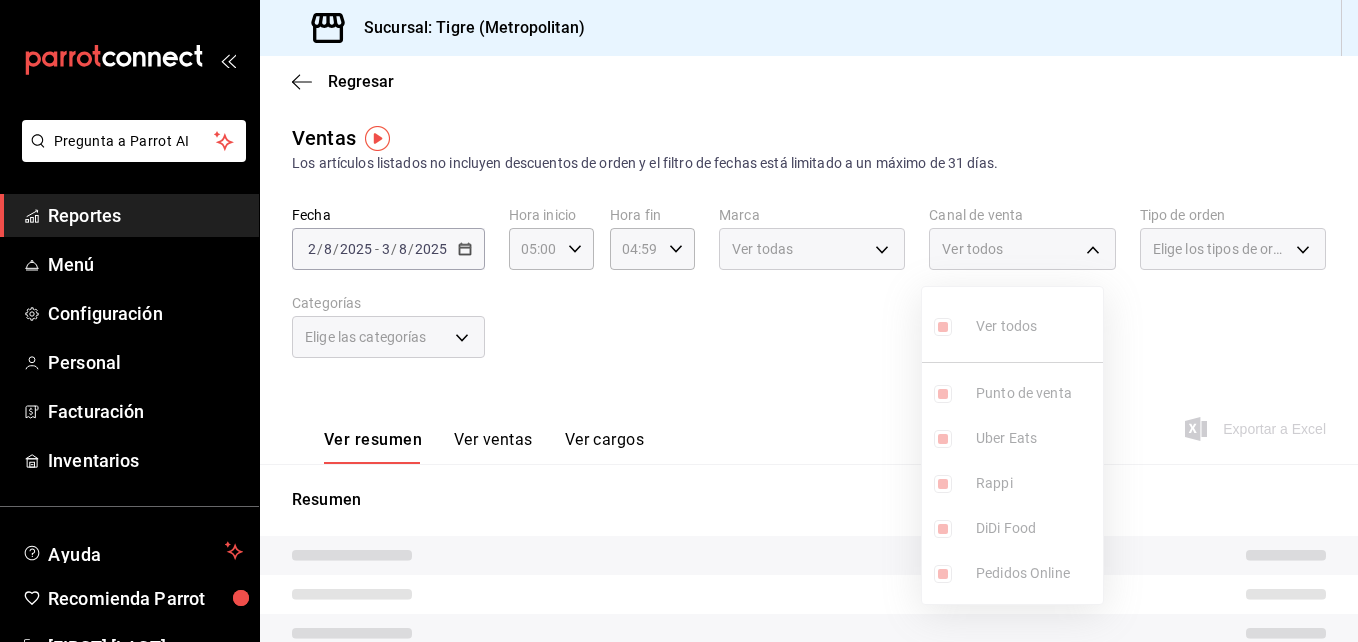 click at bounding box center [679, 321] 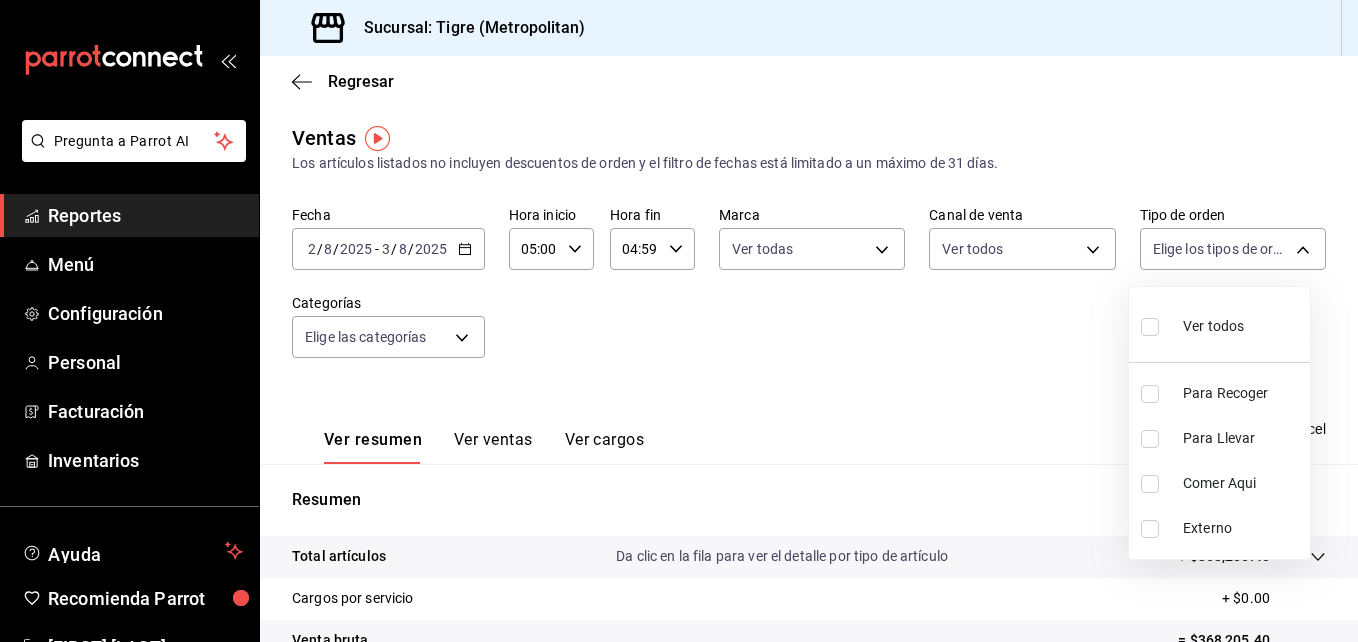 click on "Pregunta a Parrot AI Reportes   Menú   Configuración   Personal   Facturación   Inventarios   Ayuda Recomienda Parrot   [FIRST] [LAST]   Sugerir nueva función   Sucursal: Tigre (Metropolitan) Regresar Ventas Los artículos listados no incluyen descuentos de orden y el filtro de fechas está limitado a un máximo de 31 días. Fecha 2025-08-02 2 / 8 / 2025 - 2025-08-03 3 / 8 / 2025 Hora inicio 05:00 Hora inicio Hora fin 04:59 Hora fin Marca Ver todas d2a20516-989b-40fe-838d-c8b0b31ef0ff Canal de venta Ver todos PARROT,UBER_EATS,RAPPI,DIDI_FOOD,ONLINE Tipo de orden Elige los tipos de orden Categorías Elige las categorías Ver resumen Ver ventas Ver cargos Exportar a Excel Resumen Total artículos Da clic en la fila para ver el detalle por tipo de artículo + $368,205.40 Cargos por servicio + $0.00 Venta bruta = $368,205.40 Descuentos totales - $4,908.00 Certificados de regalo - $6,987.00 Venta total = $356,310.40 Impuestos - $49,146.26 Venta neta = $307,164.14 Pregunta a Parrot AI Reportes   Menú" at bounding box center [679, 321] 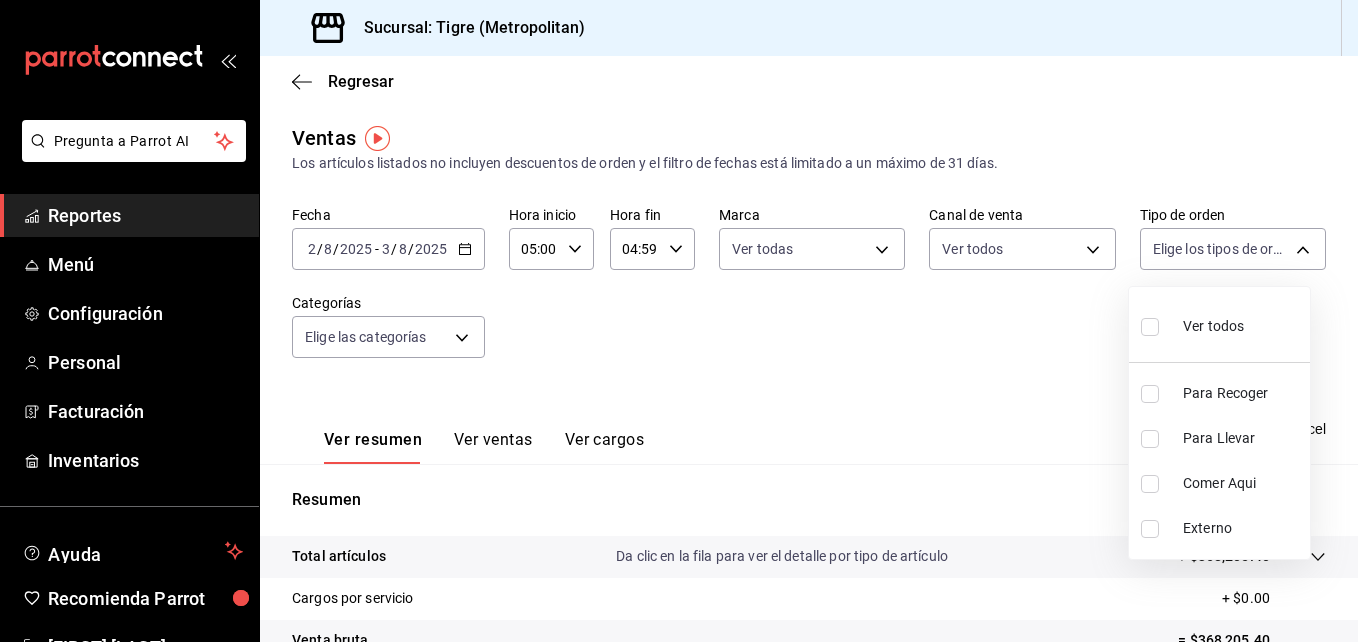 click at bounding box center (1150, 327) 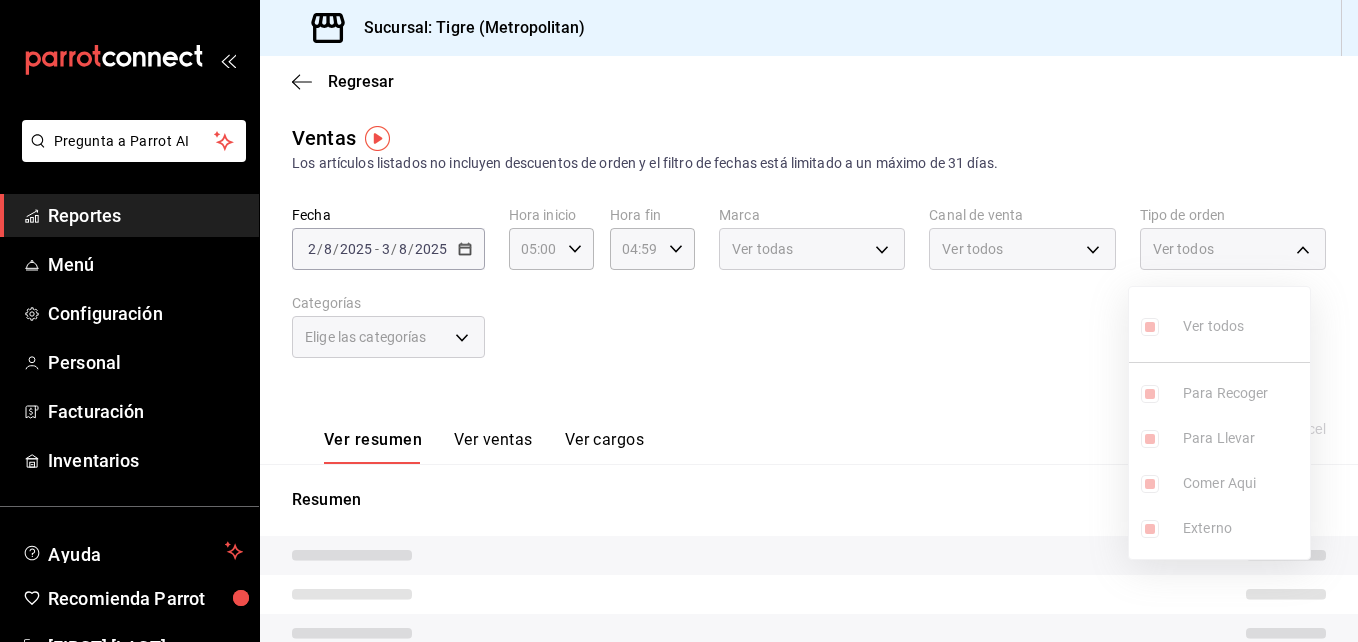 click at bounding box center [679, 321] 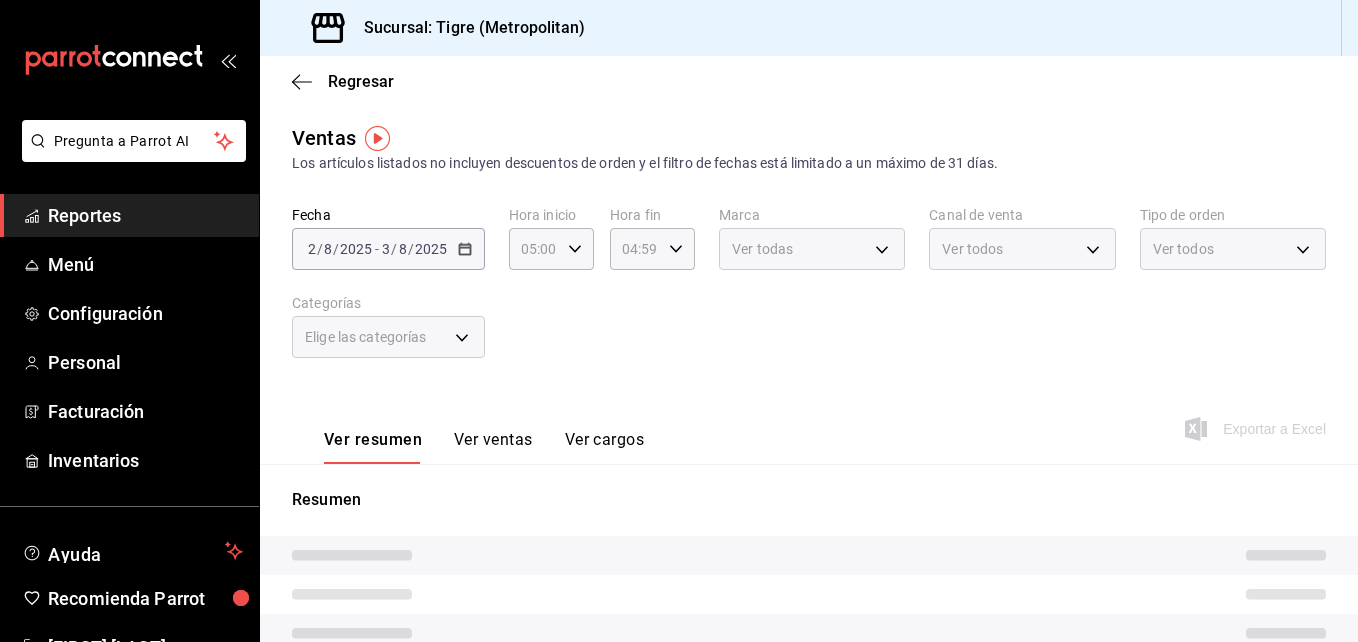 click on "Elige las categorías" at bounding box center (388, 337) 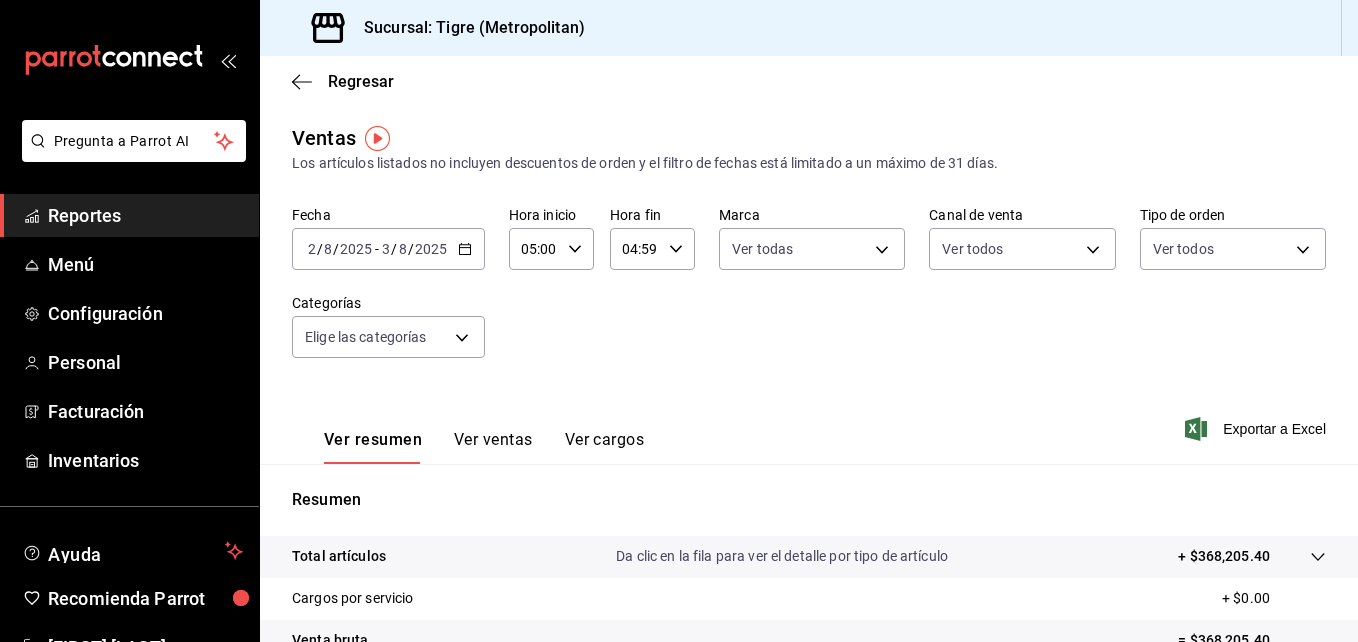 click on "Pregunta a Parrot AI Reportes   Menú   Configuración   Personal   Facturación   Inventarios   Ayuda Recomienda Parrot   [FIRST] [LAST]   Sugerir nueva función   Sucursal: Tigre (Metropolitan) Regresar Ventas Los artículos listados no incluyen descuentos de orden y el filtro de fechas está limitado a un máximo de 31 días. Fecha 2025-08-02 2 / 8 / 2025 - 2025-08-03 3 / 8 / 2025 Hora inicio 05:00 Hora inicio Hora fin 04:59 Hora fin Marca Ver todas d2a20516-989b-40fe-838d-c8b0b31ef0ff Canal de venta Ver todas PARROT,UBER_EATS,RAPPI,DIDI_FOOD,ONLINE Tipo de orden Ver todas f7df4de8-9964-48c4-9e53-dd040d652eda,4cfece08-abf2-465c-953c-59dc98a97bb2,5a16a703-5d23-45cc-98da-f4387ee19197,EXTERNAL Categorías Elige las categorías Ver resumen Ver ventas Ver cargos Exportar a Excel Resumen Total artículos Da clic en la fila para ver el detalle por tipo de artículo + $368,205.40 Cargos por servicio + $0.00 Venta bruta = $368,205.40 Descuentos totales - $4,908.00 Certificados de regalo - $6,987.00 Venta total" at bounding box center [679, 321] 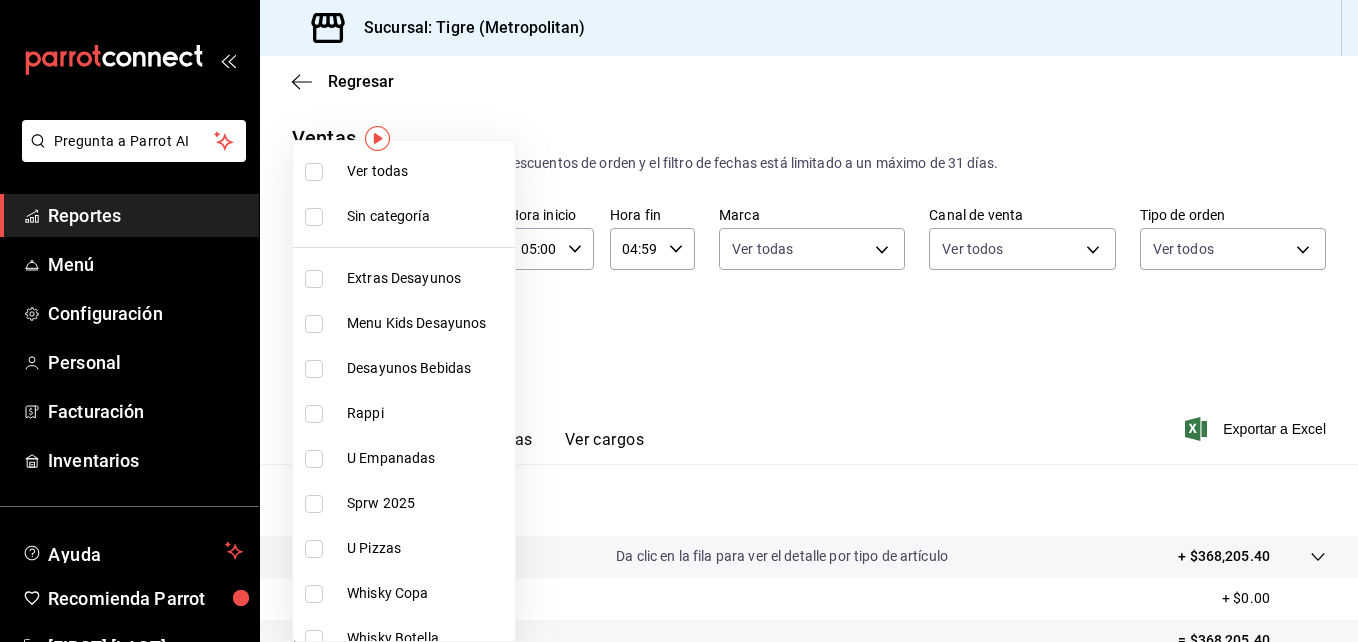 click at bounding box center [314, 172] 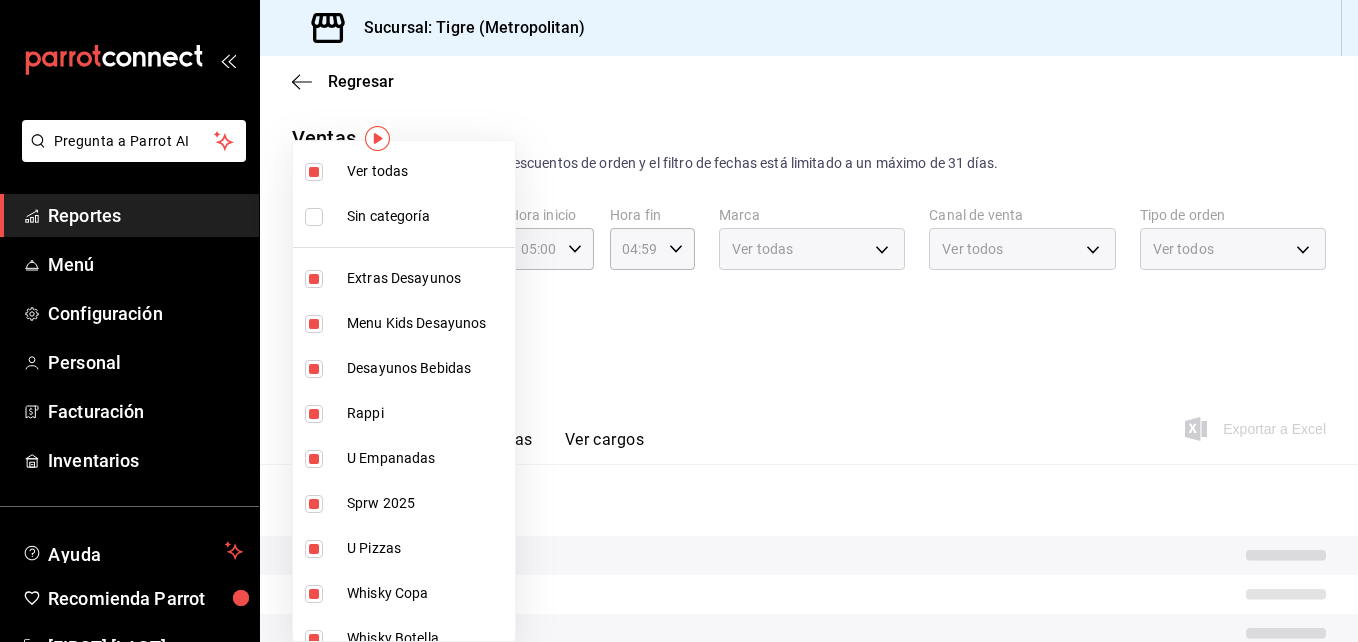 click at bounding box center (314, 172) 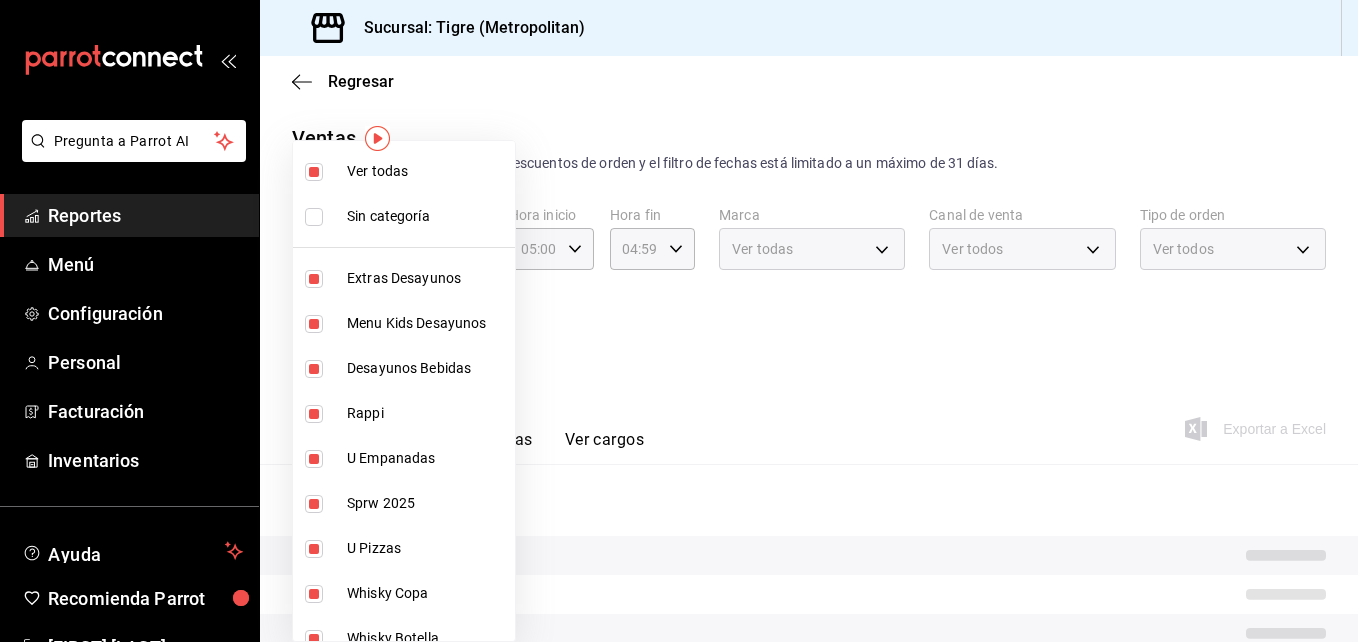 checkbox on "false" 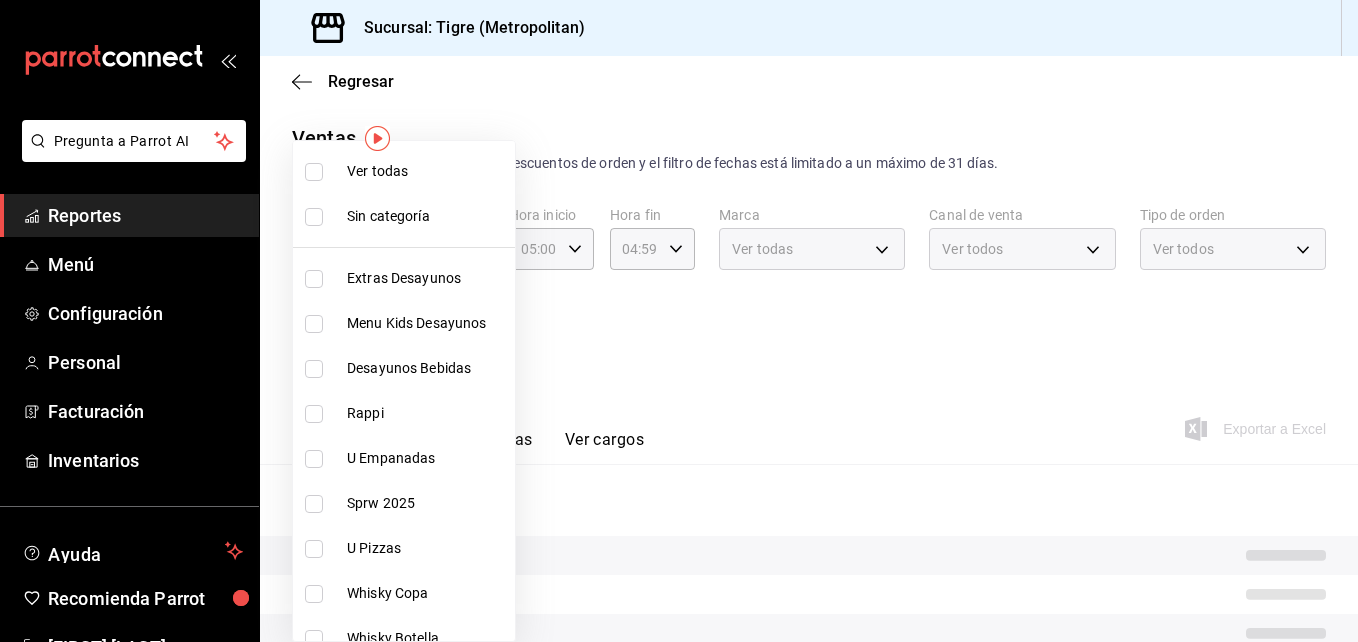 click at bounding box center [314, 217] 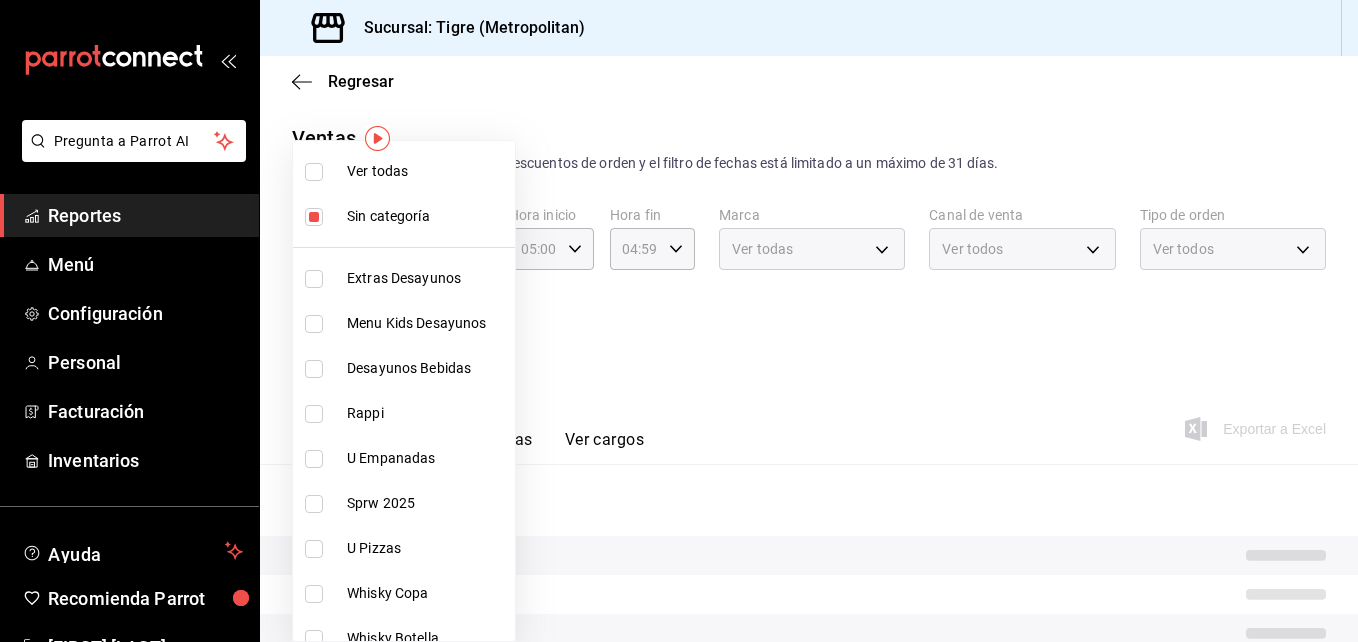 click at bounding box center [314, 172] 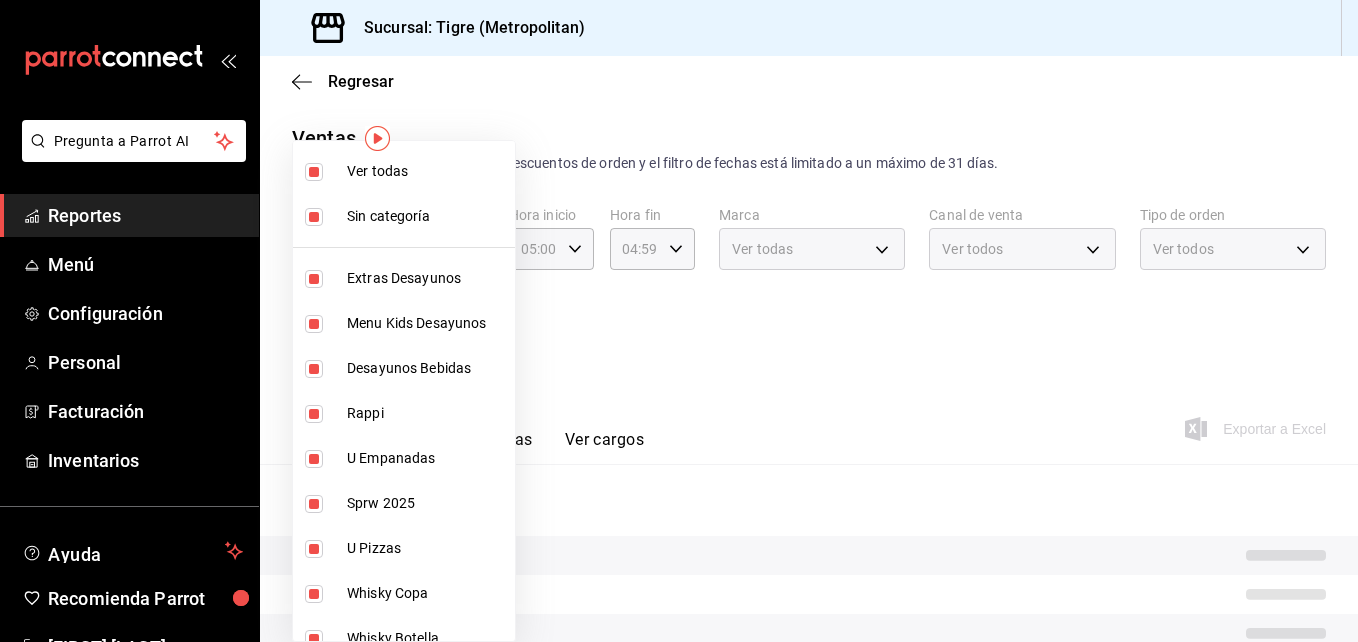 click at bounding box center [314, 279] 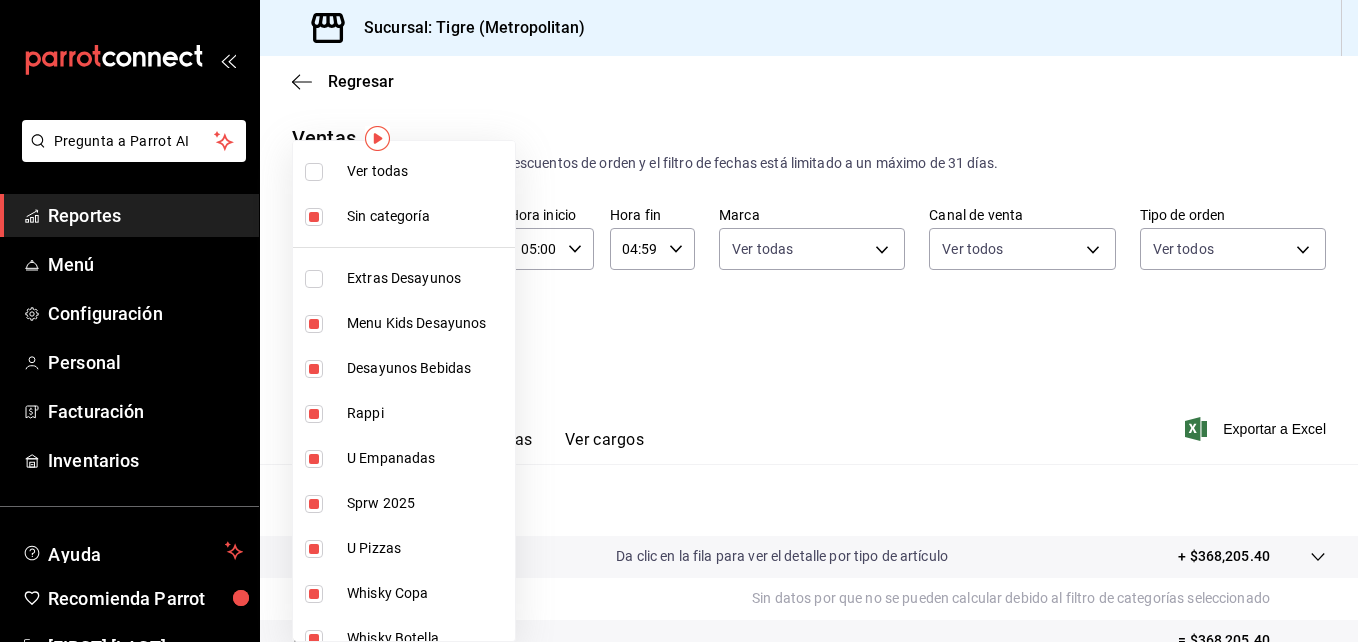 click at bounding box center (314, 324) 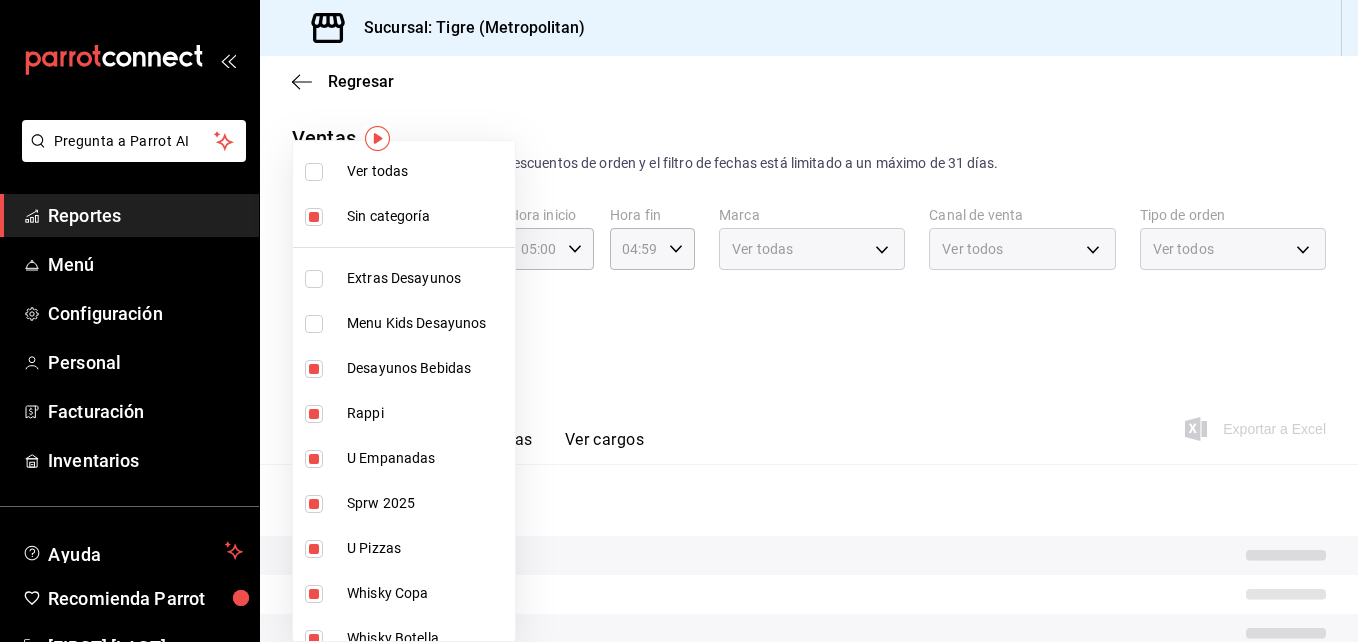 click at bounding box center (314, 369) 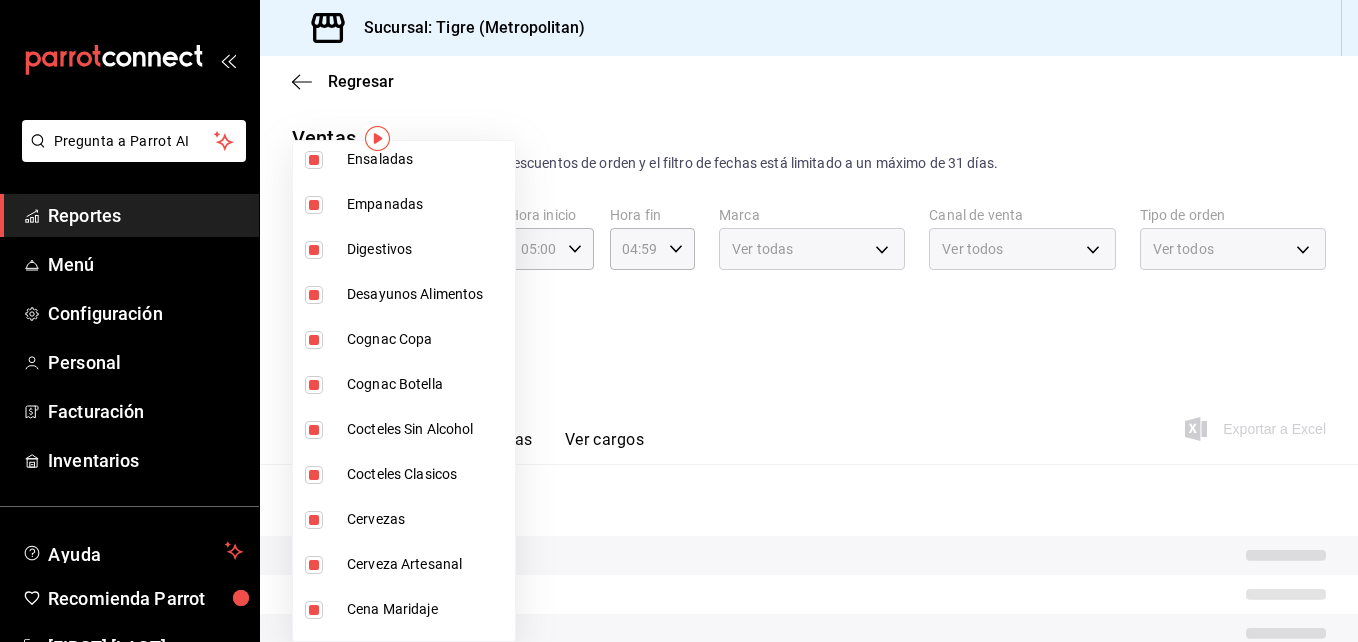 scroll, scrollTop: 2040, scrollLeft: 0, axis: vertical 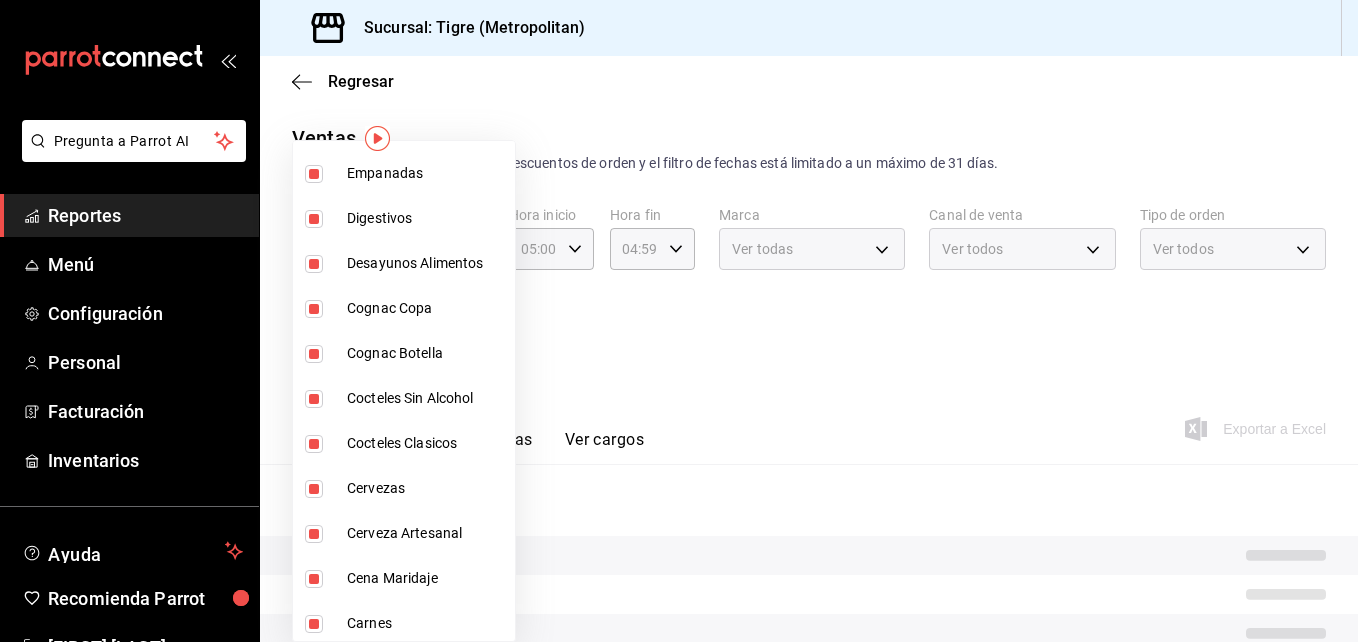 click at bounding box center [314, 264] 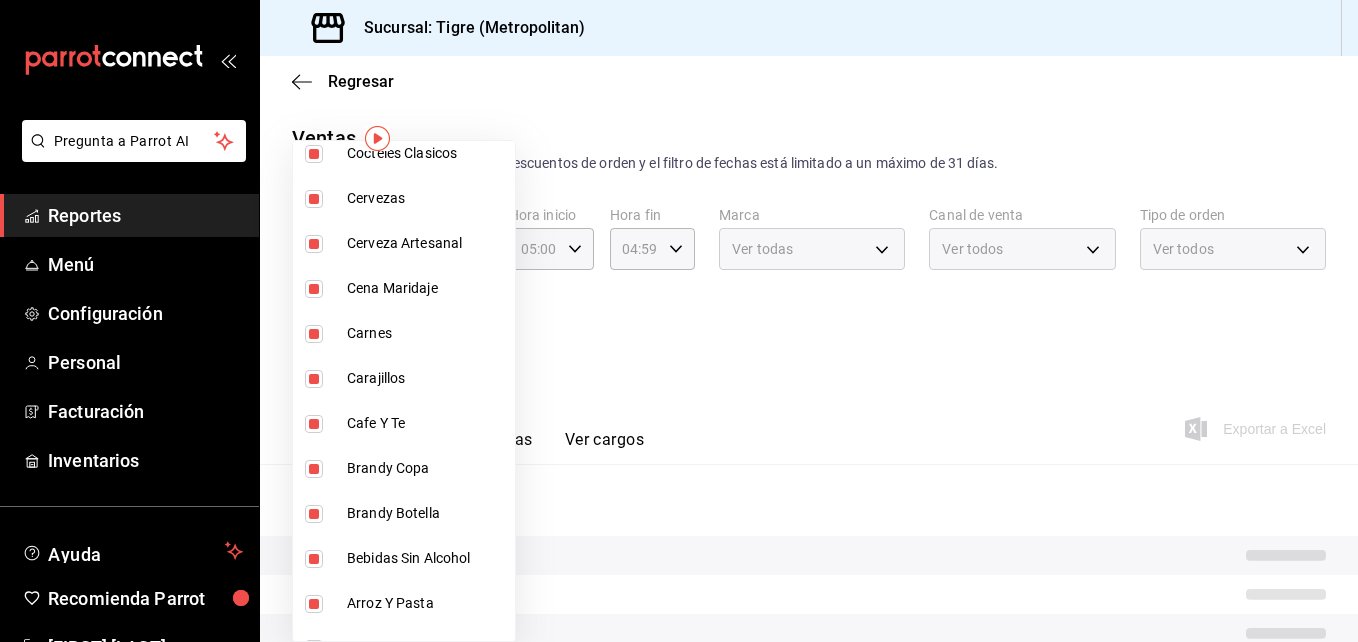 scroll, scrollTop: 2360, scrollLeft: 0, axis: vertical 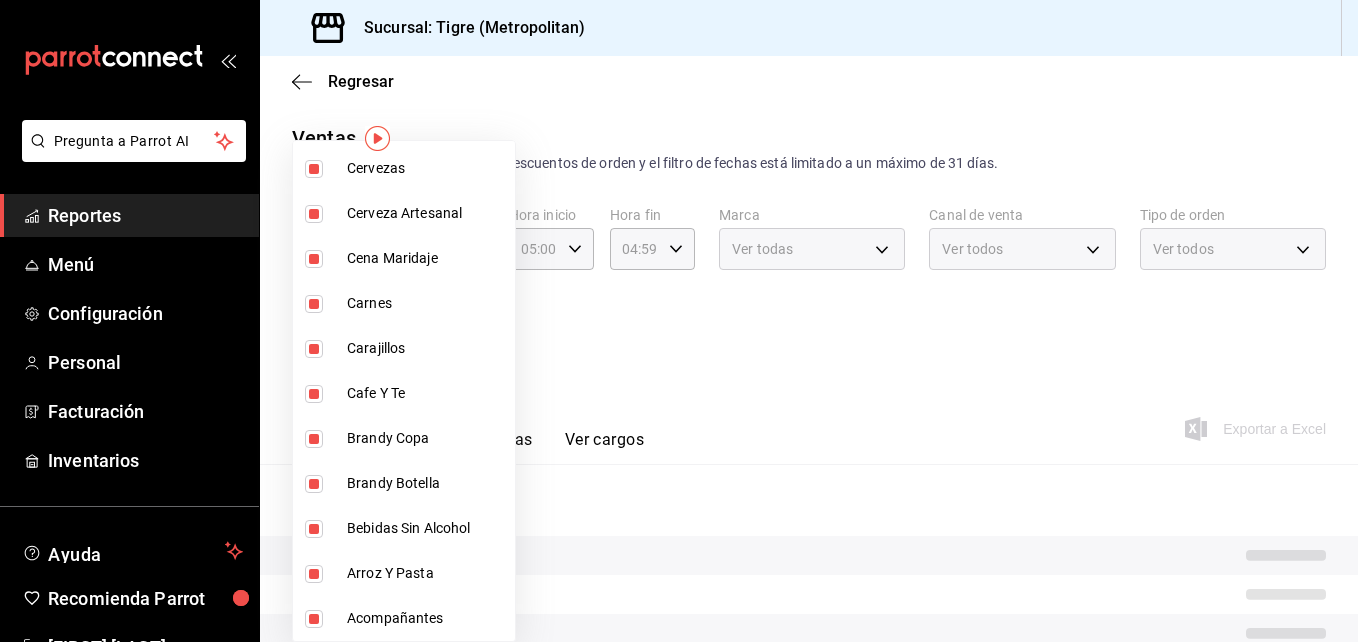 click at bounding box center [679, 321] 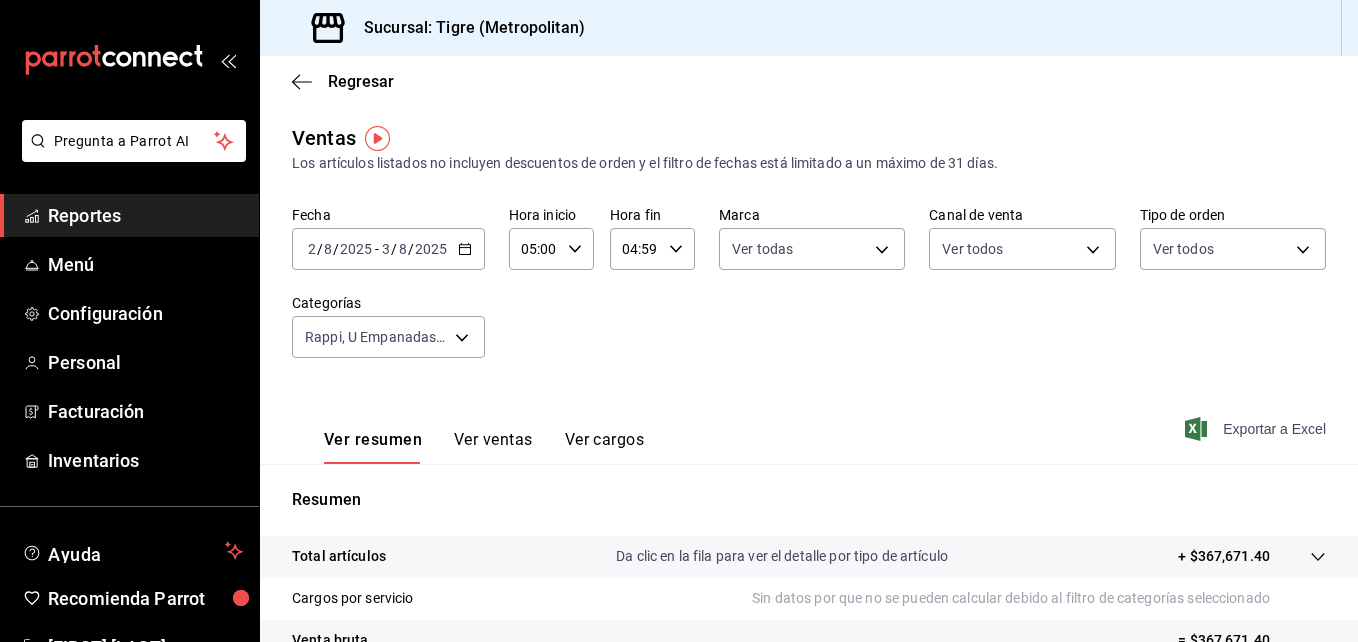 click on "Exportar a Excel" at bounding box center [1257, 429] 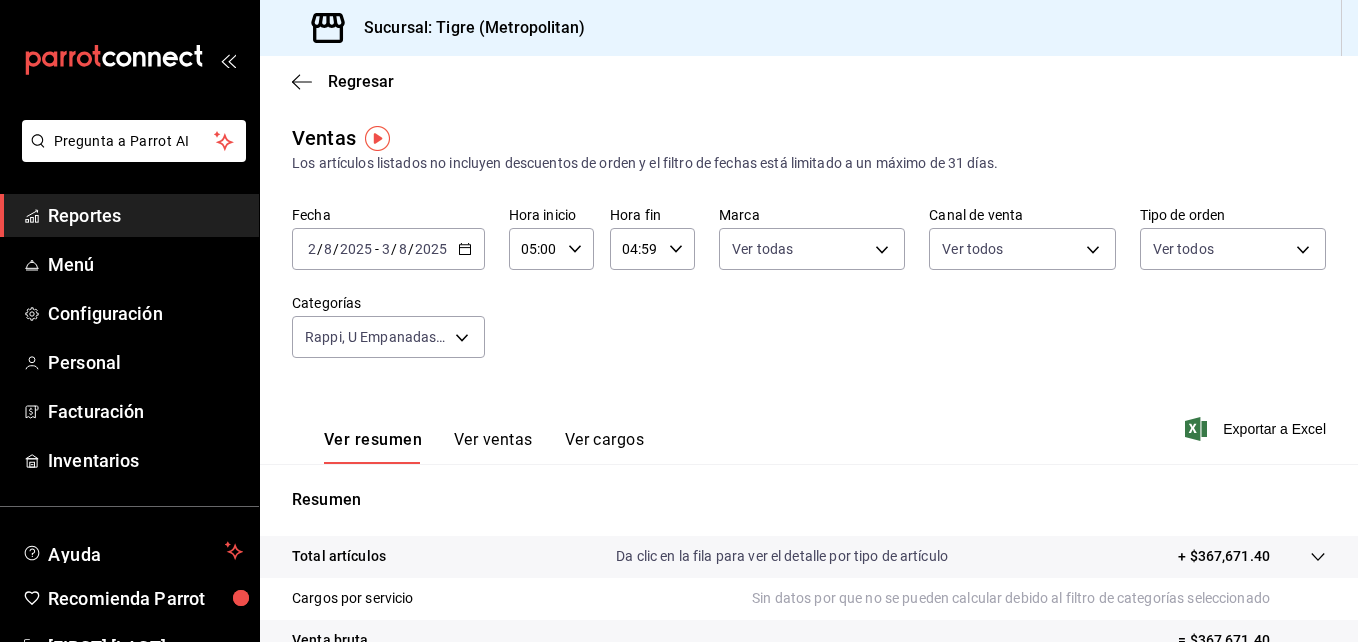 click on "Reportes" at bounding box center [145, 215] 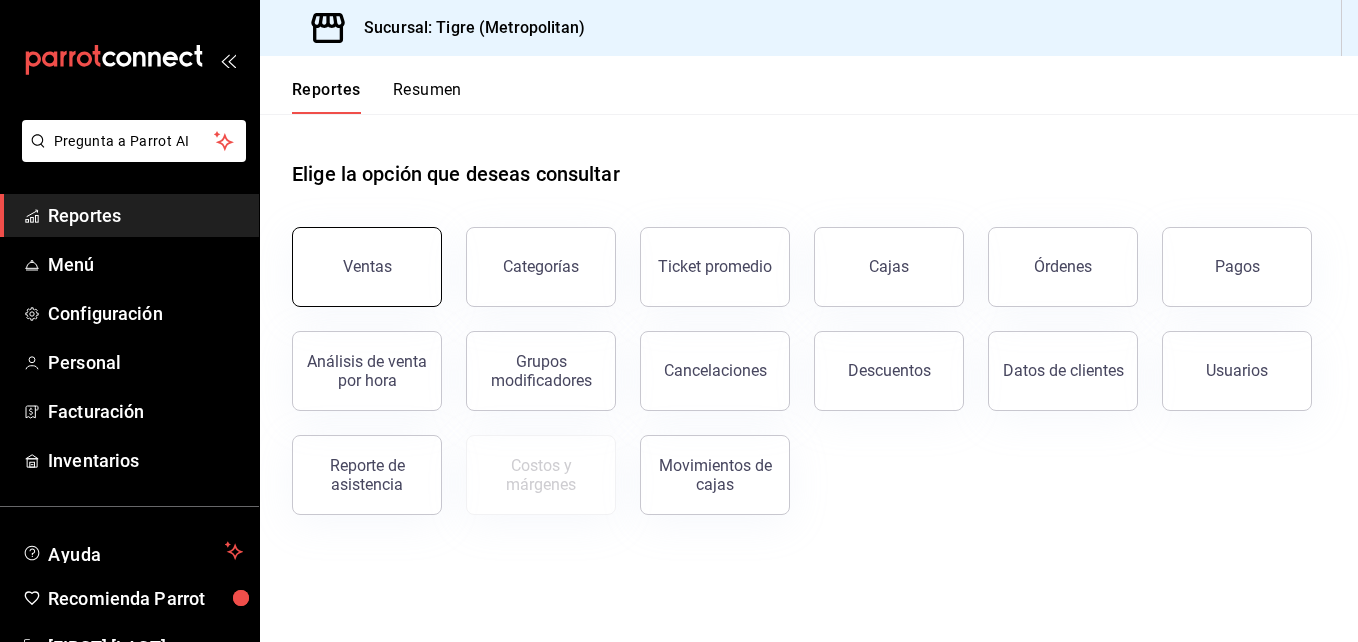 click on "Ventas" at bounding box center [367, 267] 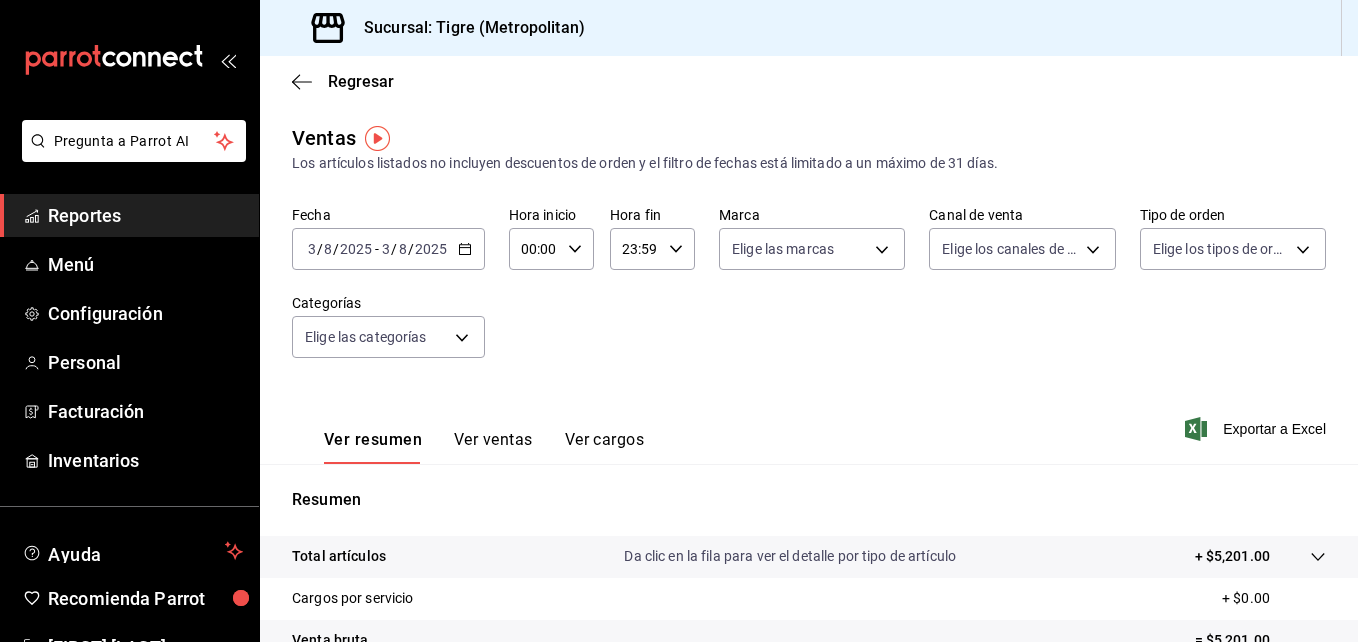 click 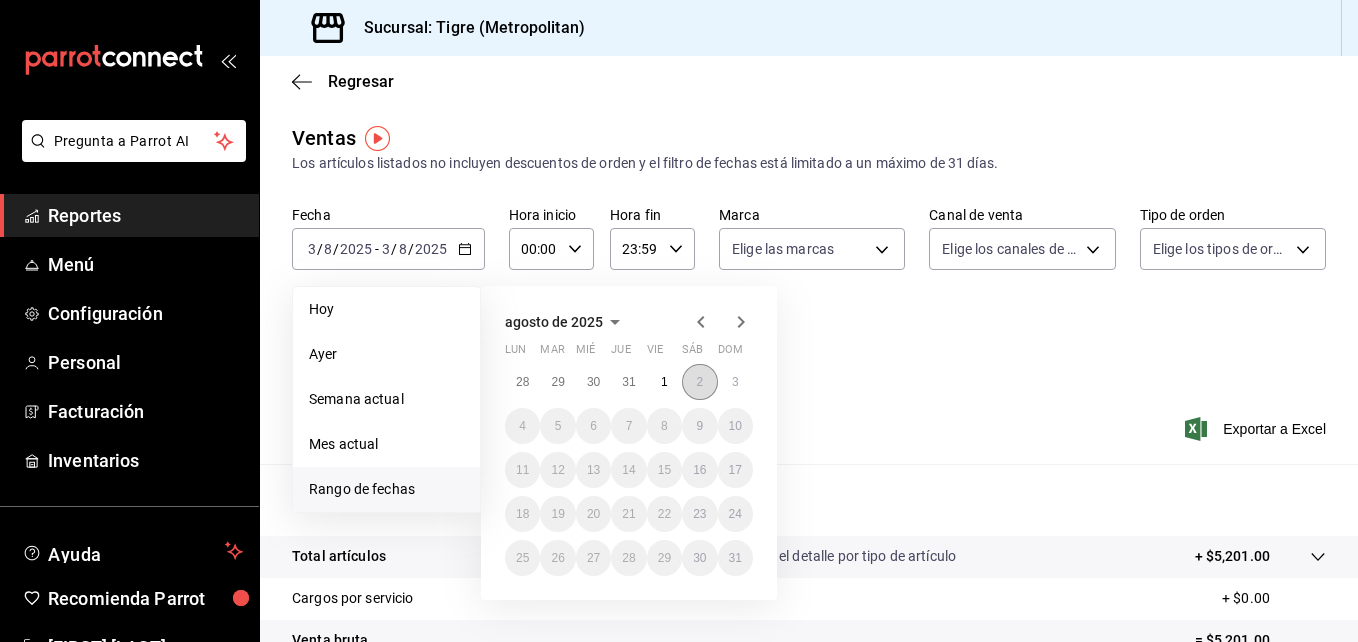 click on "2" at bounding box center (699, 382) 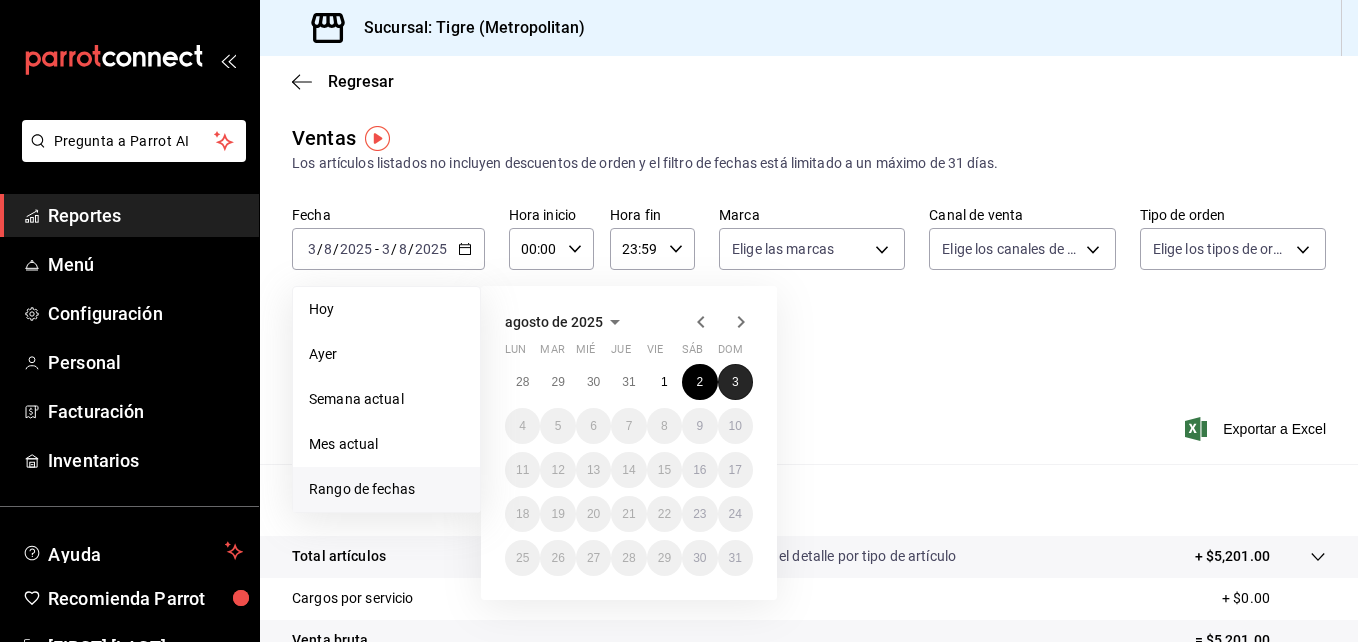 click on "3" at bounding box center [735, 382] 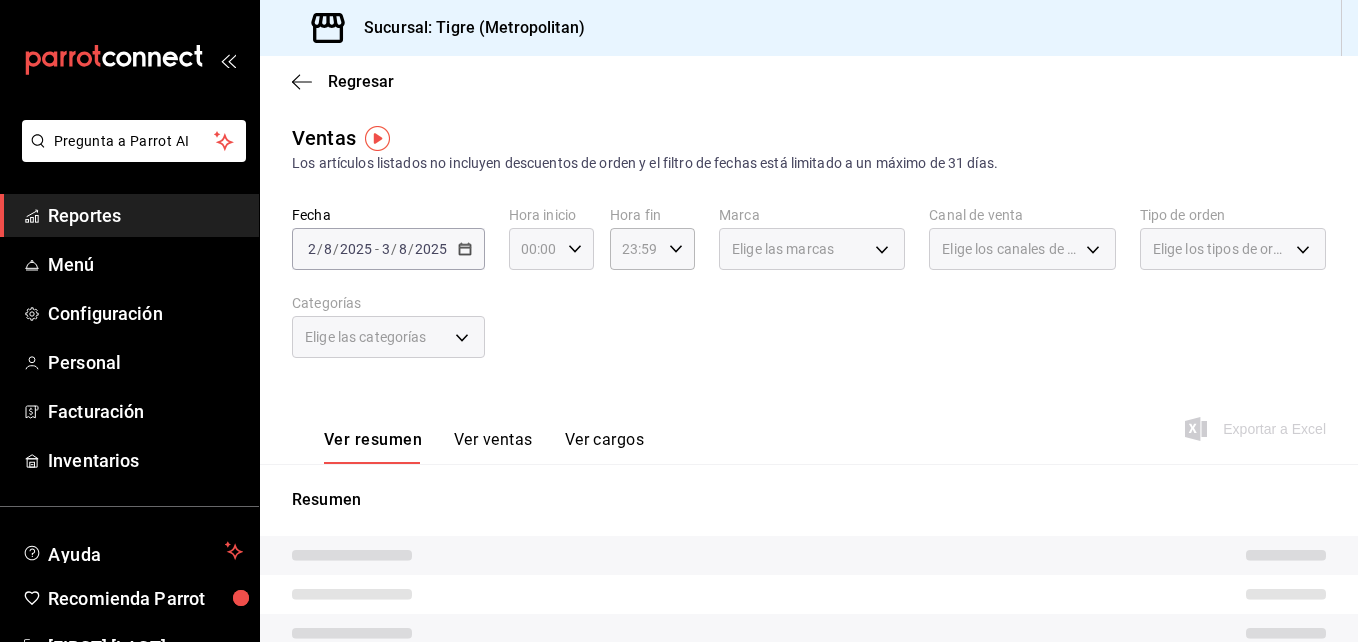 click 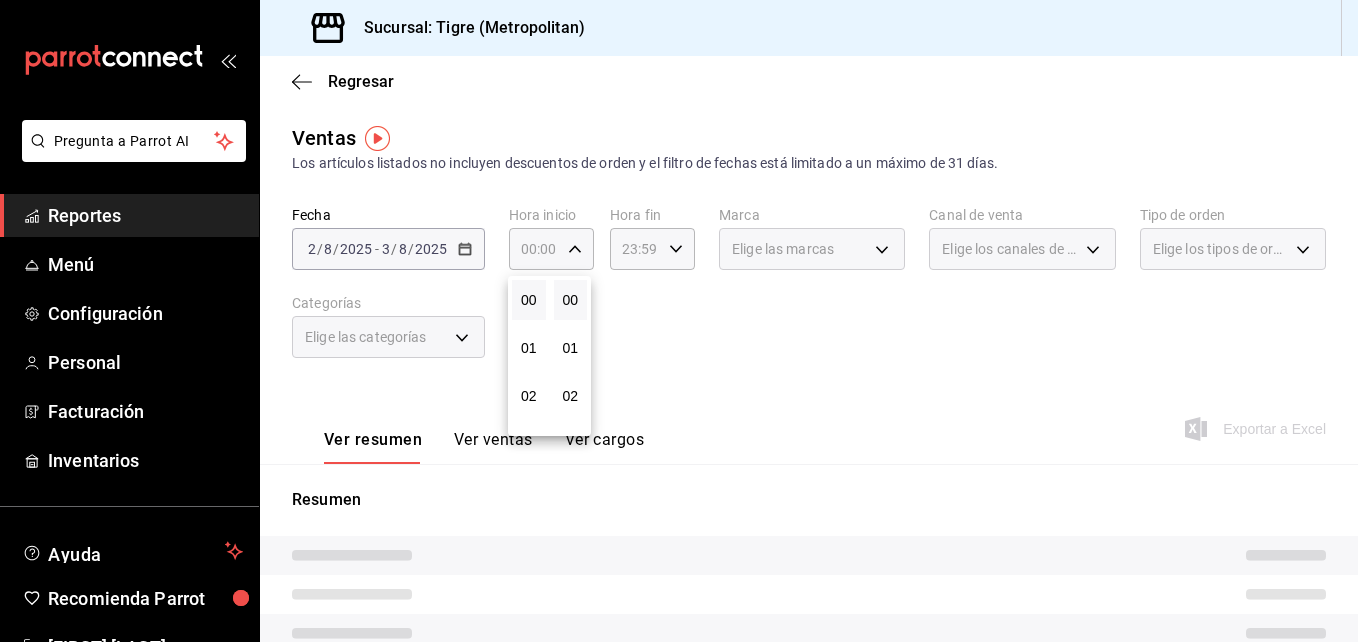 click at bounding box center [679, 321] 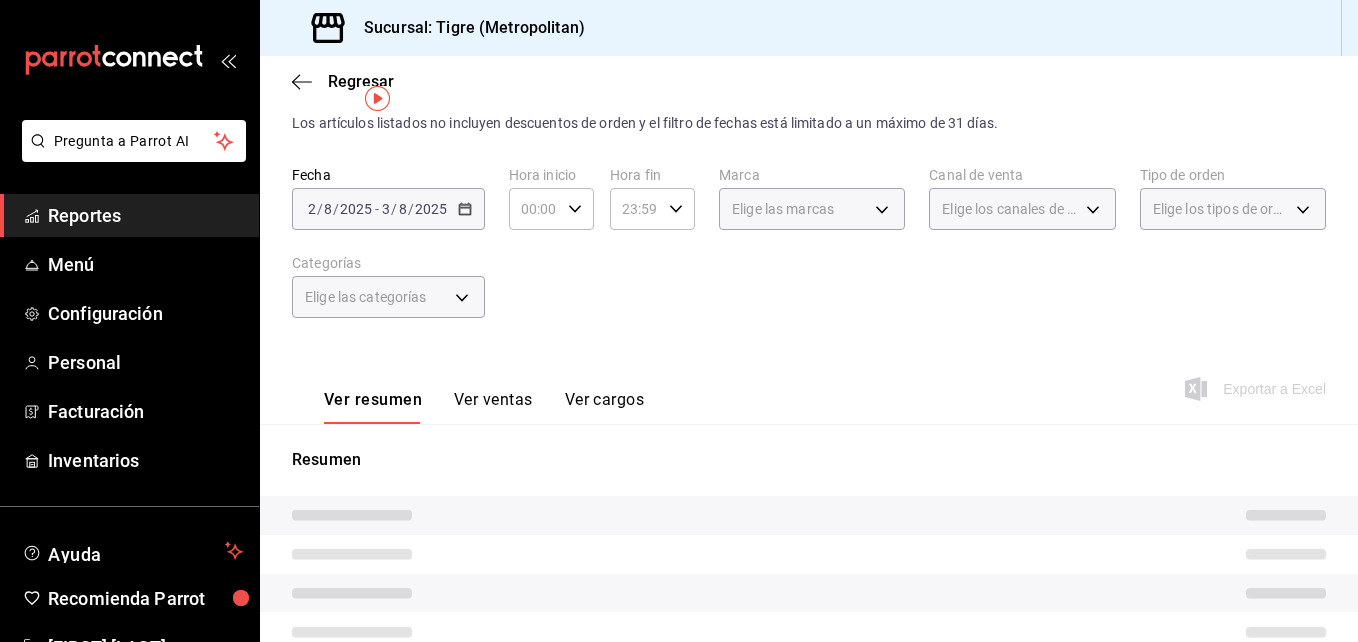 scroll, scrollTop: 80, scrollLeft: 0, axis: vertical 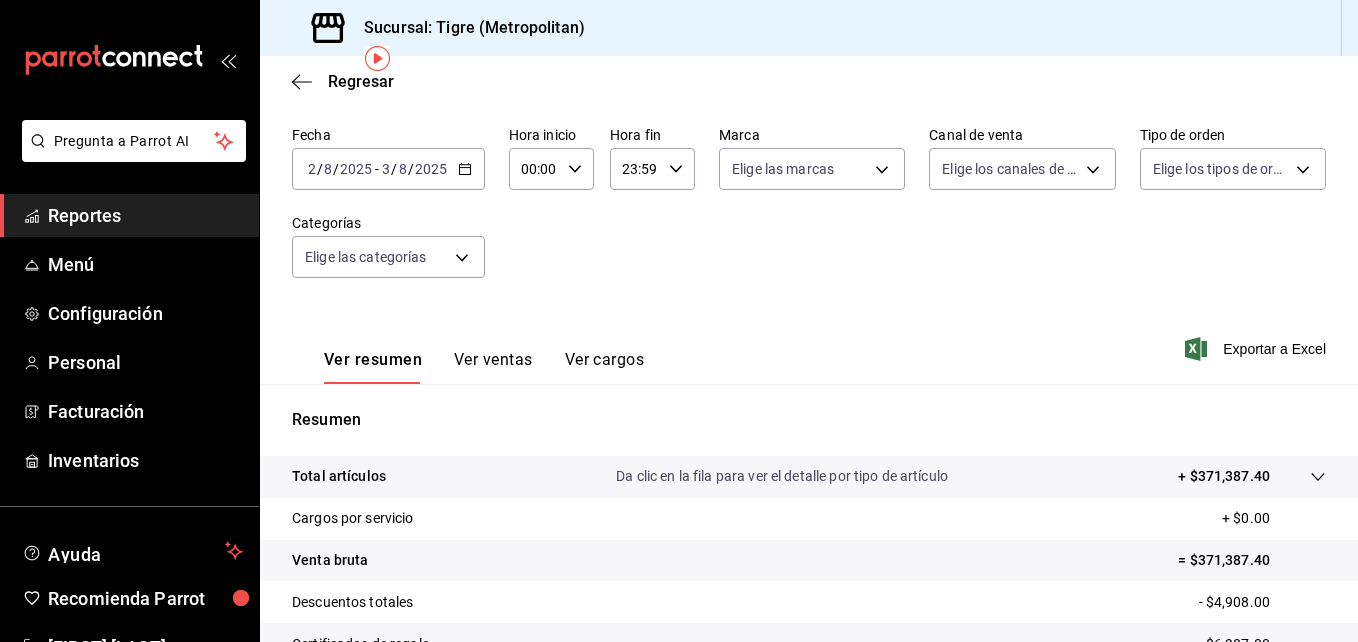 click 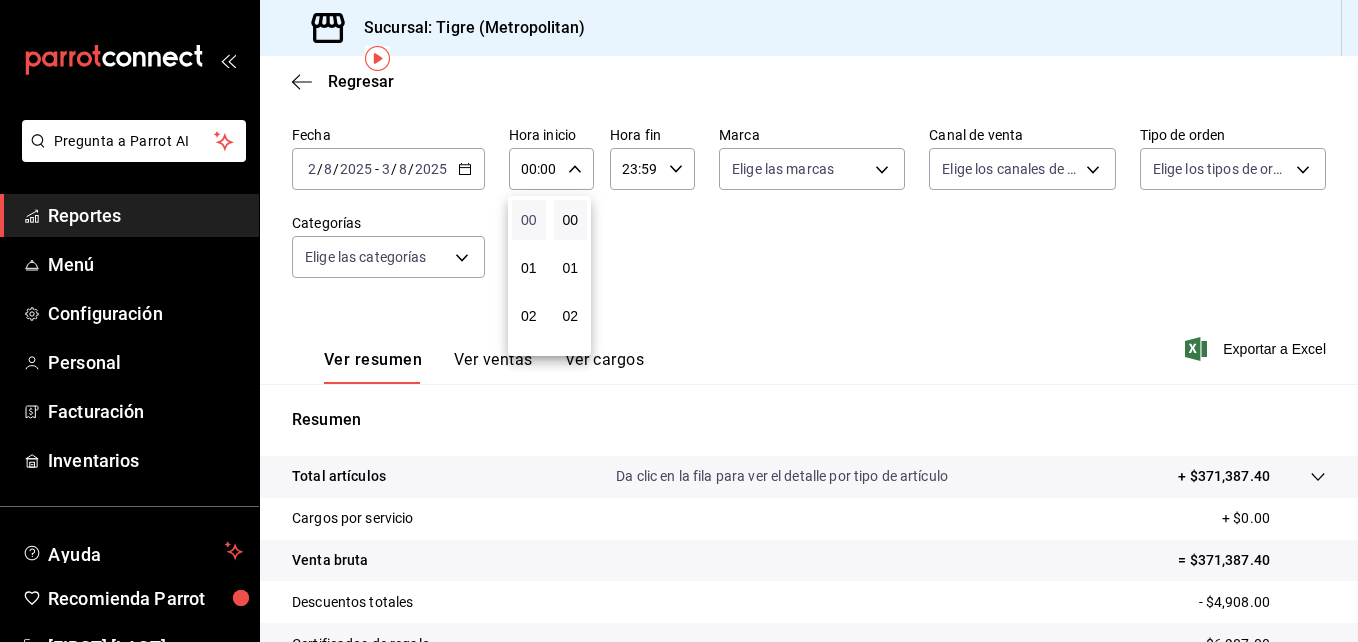 click on "00" at bounding box center [529, 220] 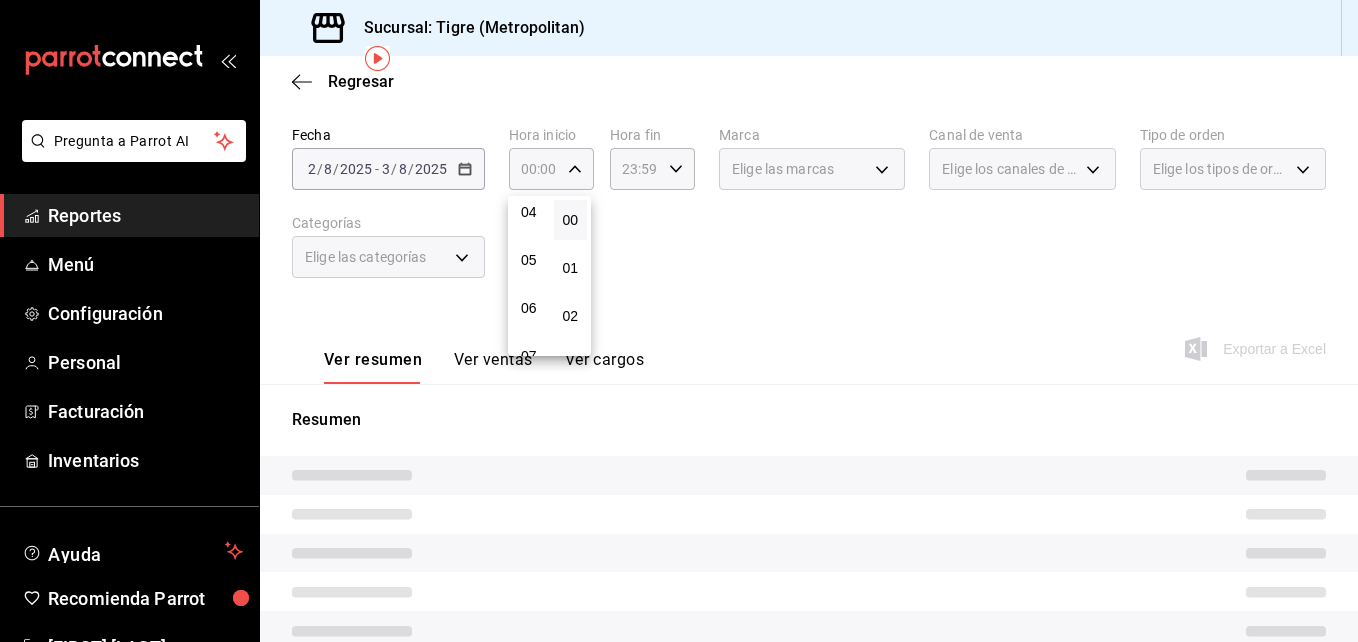 scroll, scrollTop: 240, scrollLeft: 0, axis: vertical 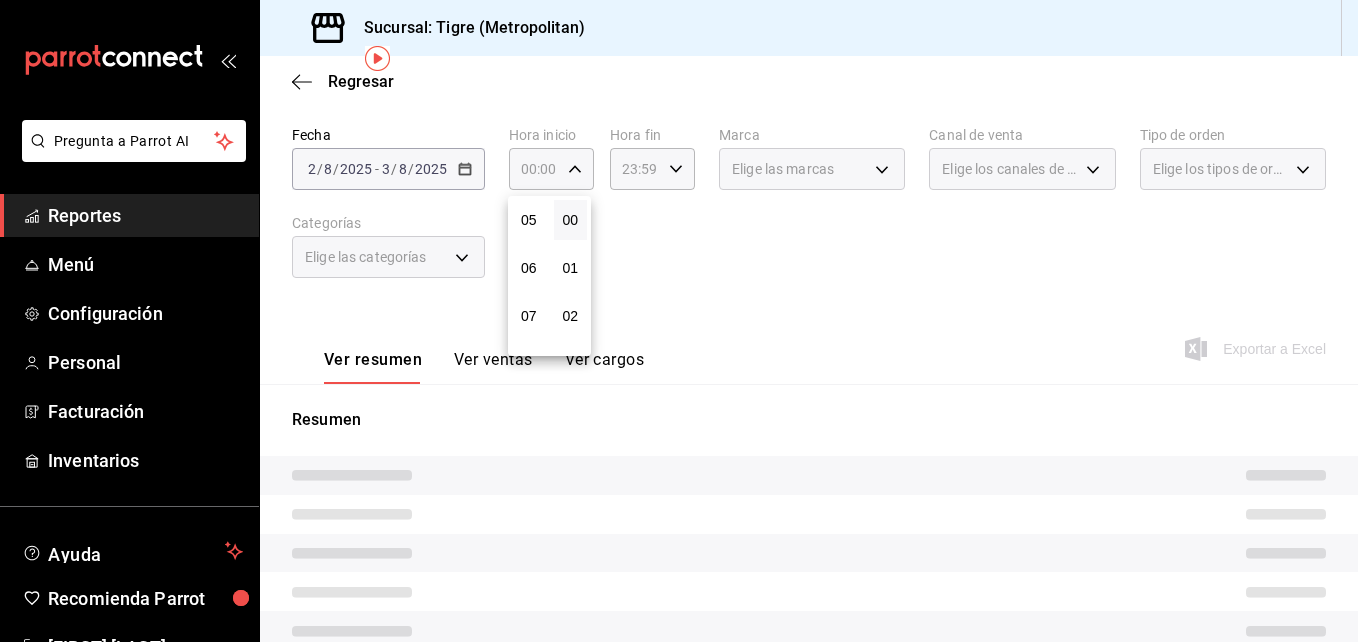 click on "05" at bounding box center (529, 220) 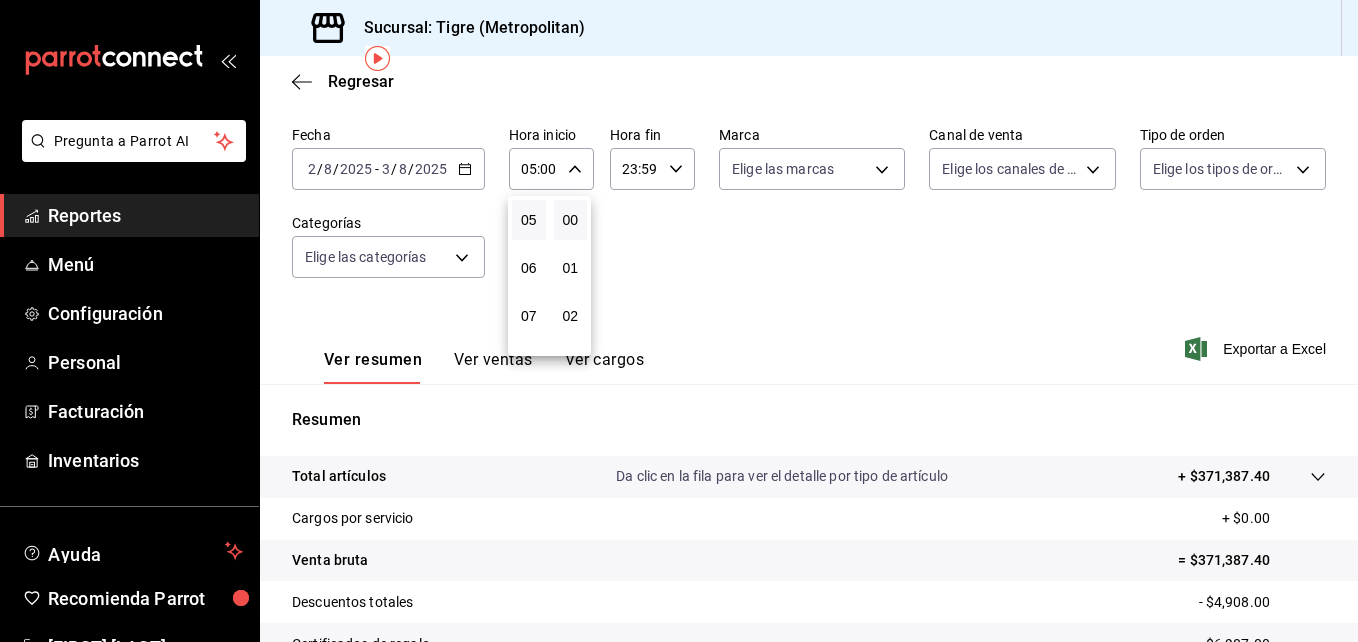 click at bounding box center [679, 321] 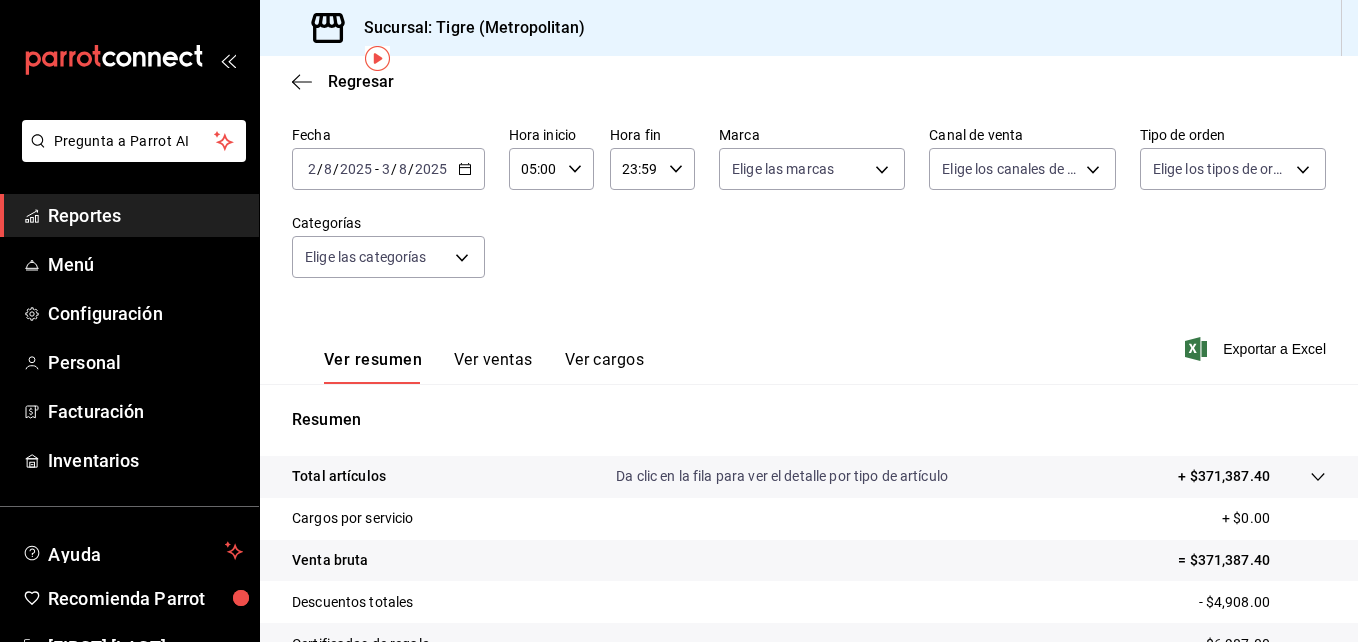 click 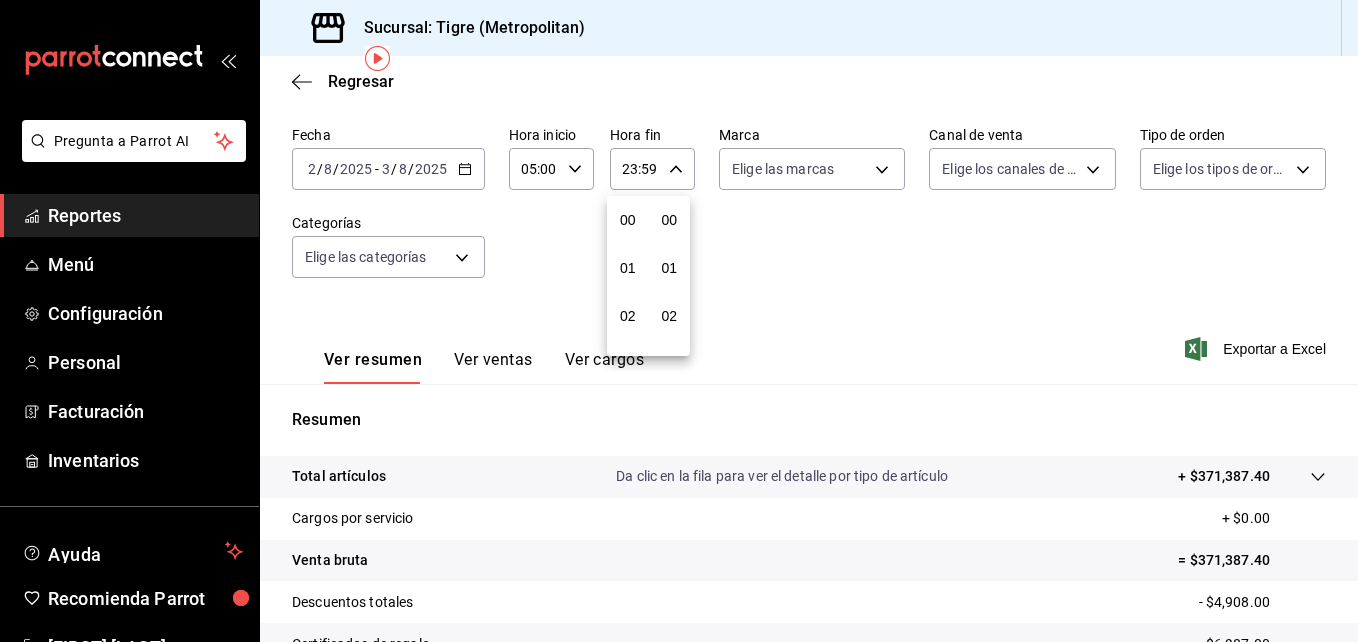 scroll, scrollTop: 992, scrollLeft: 0, axis: vertical 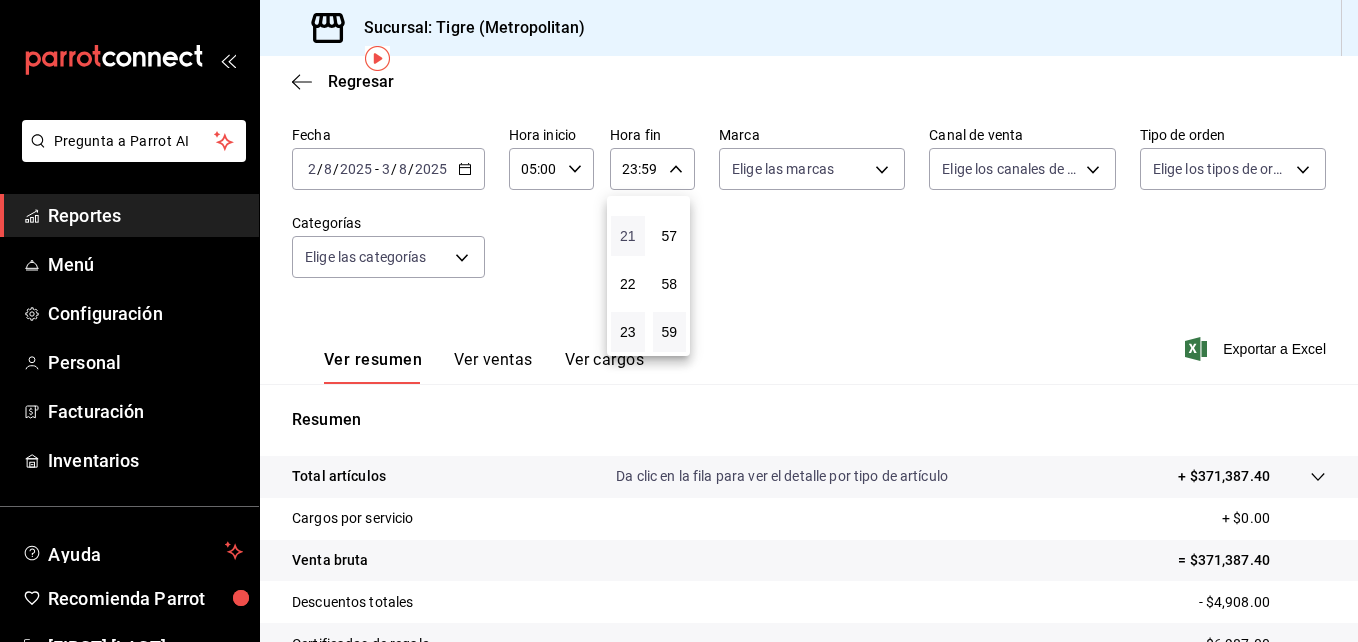 click on "21" at bounding box center [628, 236] 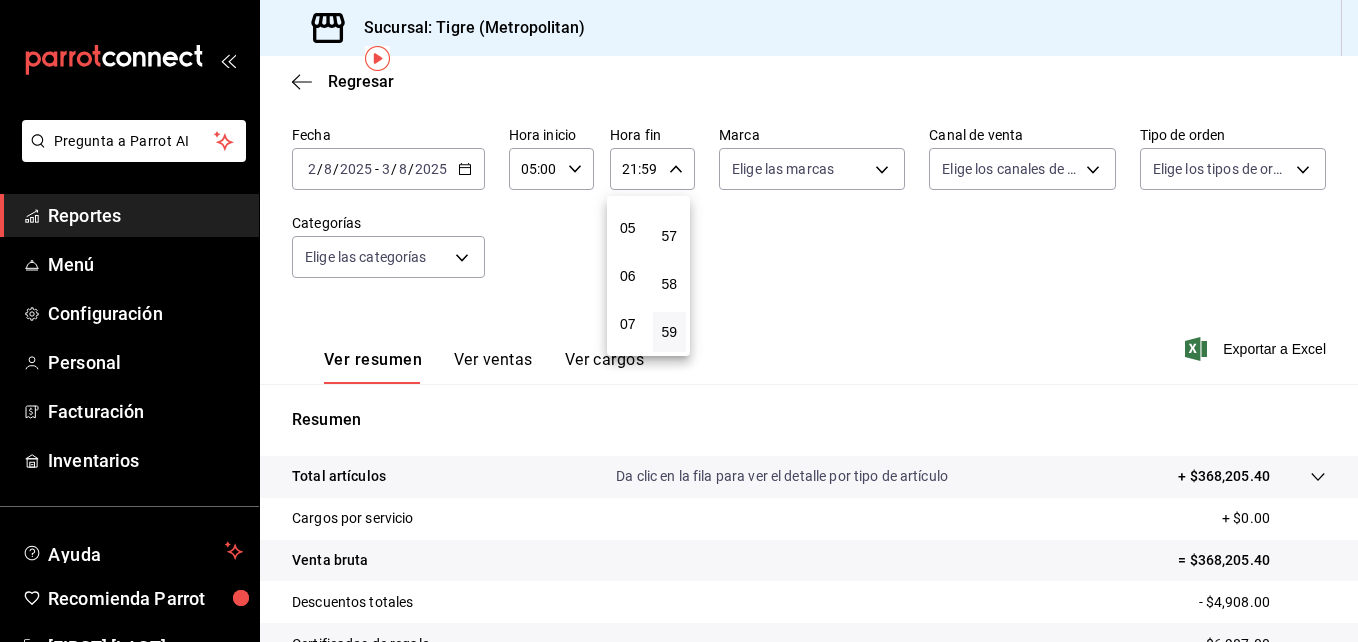 scroll, scrollTop: 192, scrollLeft: 0, axis: vertical 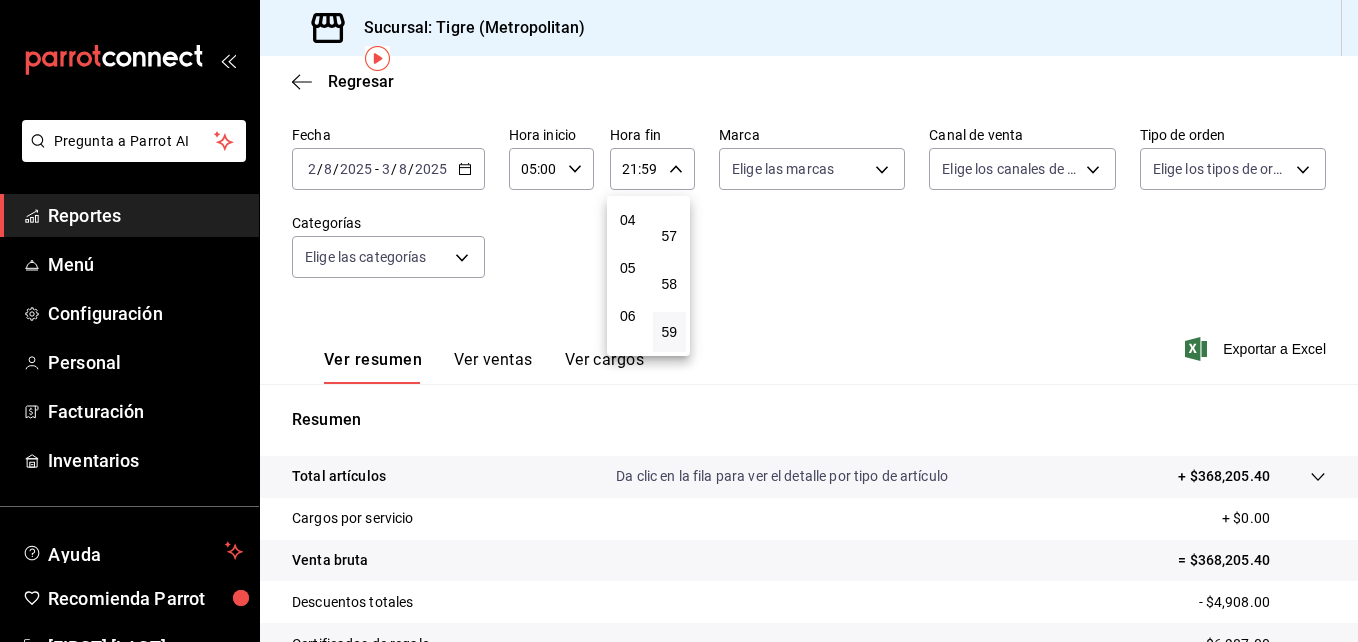 click on "04" at bounding box center (628, 220) 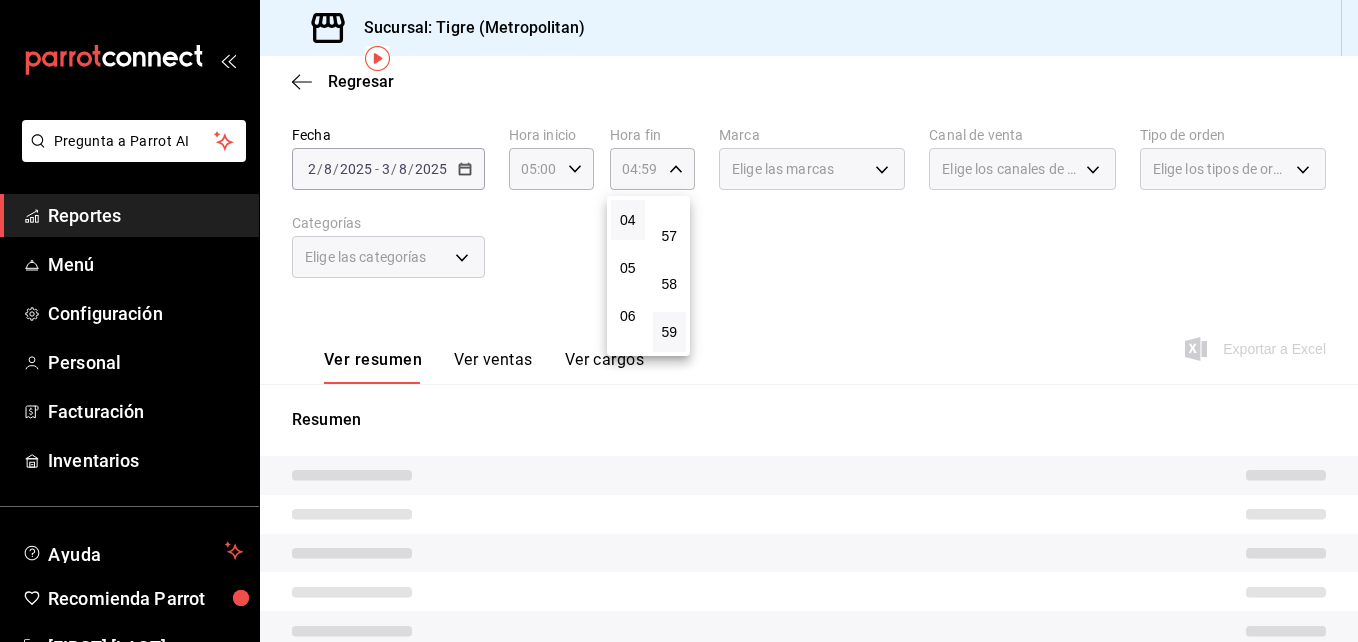 click at bounding box center [679, 321] 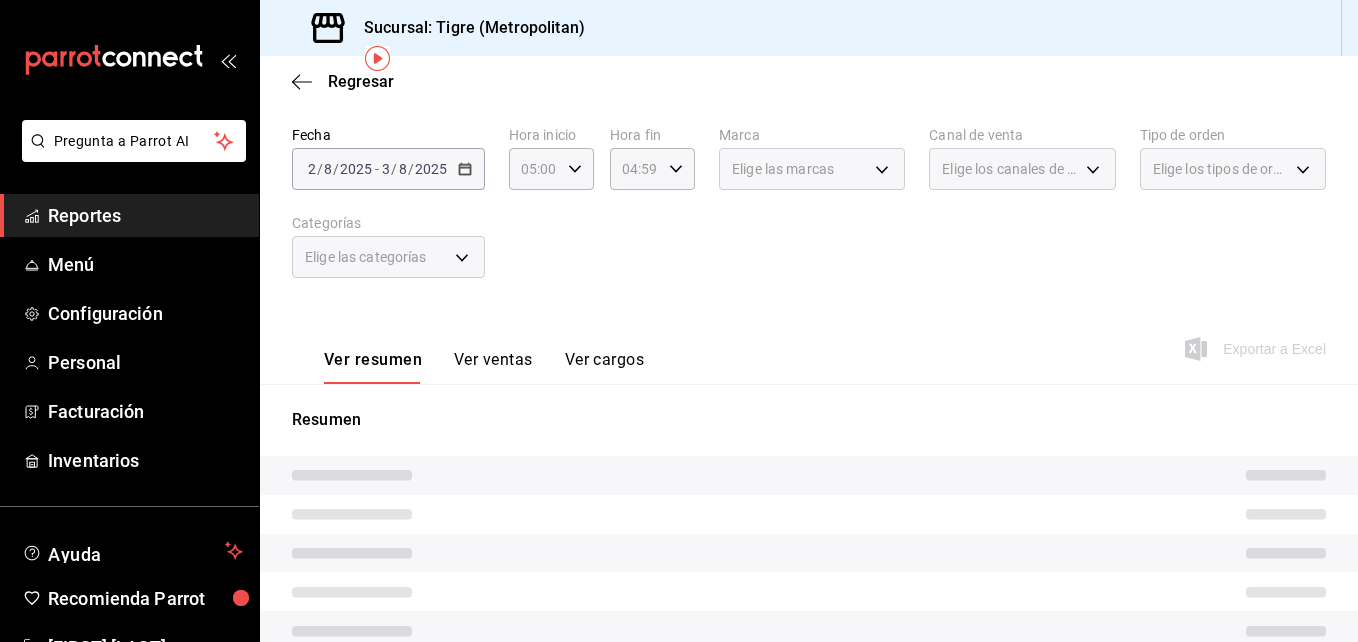 click on "Elige las marcas" at bounding box center [812, 169] 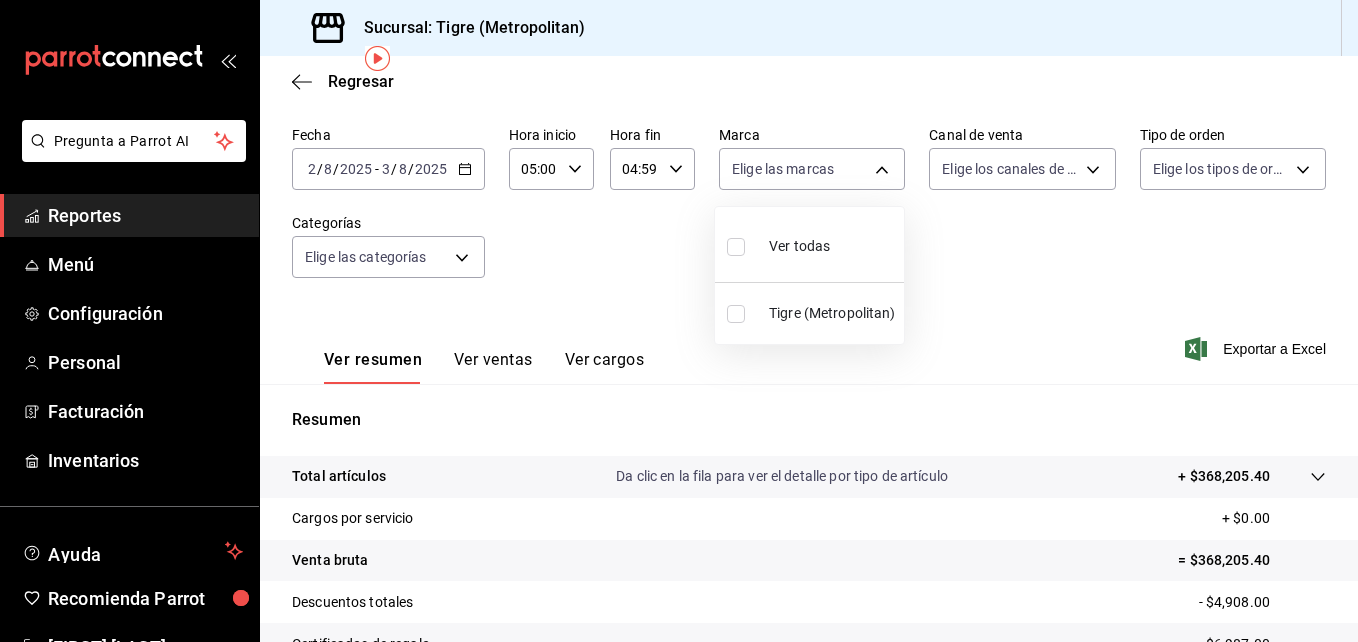 click on "Pregunta a Parrot AI Reportes   Menú   Configuración   Personal   Facturación   Inventarios   Ayuda Recomienda Parrot   [FIRST] [LAST]   Sugerir nueva función   Sucursal: Tigre ([REGION]) Regresar Ventas Los artículos listados no incluyen descuentos de orden y el filtro de fechas está limitado a un máximo de 31 días. Fecha 2025-08-02 2 / 8 / 2025 - 2025-08-03 3 / 8 / 2025 Hora inicio 05:00 Hora inicio Hora fin 04:59 Hora fin Marca Elige las marcas Canal de venta Elige los canales de venta Tipo de orden Elige los tipos de orden Categorías Elige las categorías Ver resumen Ver ventas Ver cargos Exportar a Excel Resumen Total artículos Da clic en la fila para ver el detalle por tipo de artículo + $368,205.40 Cargos por servicio + $0.00 Venta bruta = $368,205.40 Descuentos totales - $4,908.00 Certificados de regalo - $6,987.00 Venta total = $356,310.40 Impuestos - $49,146.26 Venta neta = $307,164.14 Pregunta a Parrot AI Reportes   Menú   Configuración   Personal" at bounding box center (679, 321) 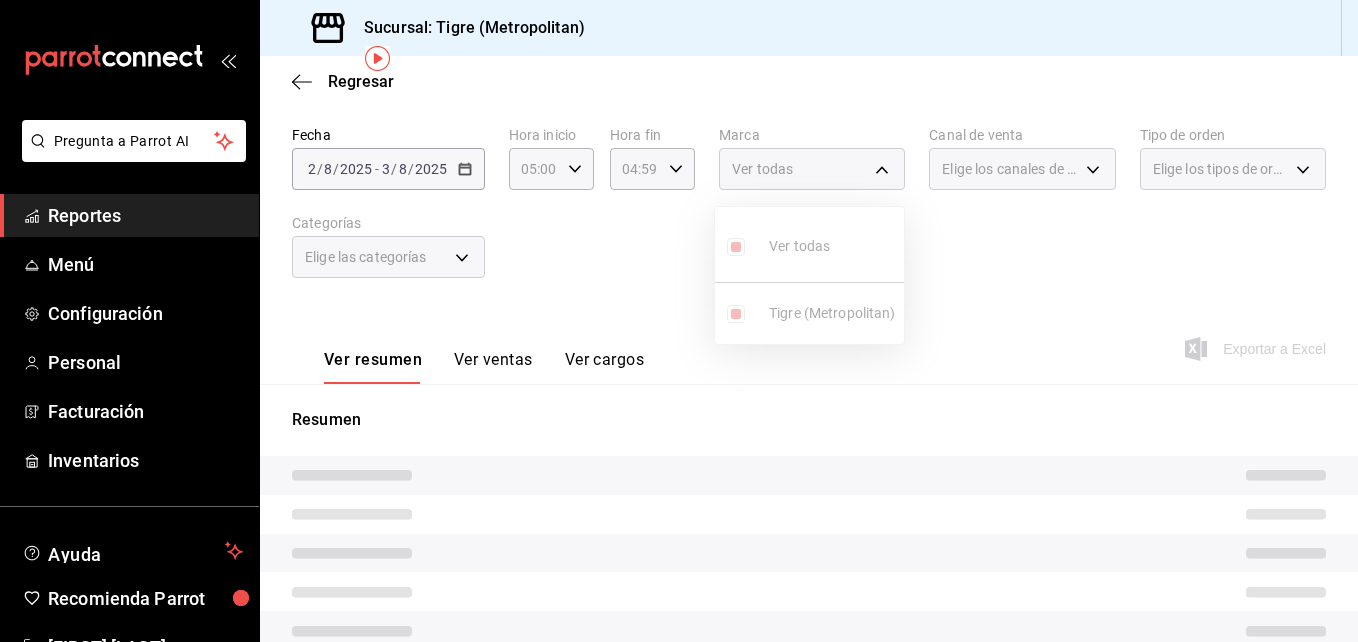 click at bounding box center [679, 321] 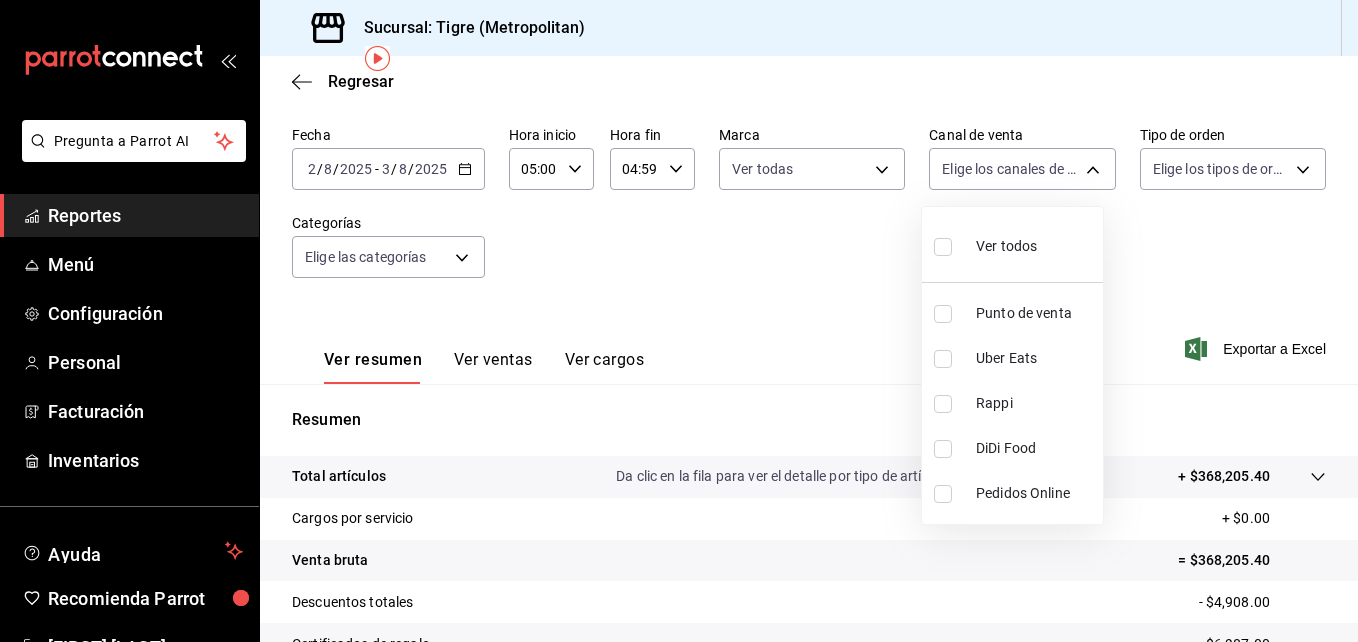 click on "Pregunta a Parrot AI Reportes   Menú   Configuración   Personal   Facturación   Inventarios   Ayuda Recomienda Parrot   [FIRST] [LAST]   Sugerir nueva función   Sucursal: Tigre ([REGION]) Regresar Ventas Los artículos listados no incluyen descuentos de orden y el filtro de fechas está limitado a un máximo de 31 días. Fecha 2025-08-02 2 / 8 / 2025 - 2025-08-03 3 / 8 / 2025 Hora inicio 05:00 Hora inicio Hora fin 04:59 Hora fin Marca Ver todas d2a20516-989b-40fe-838d-c8b0b31ef0ff Canal de venta Elige los canales de venta Tipo de orden Elige los tipos de orden Categorías Elige las categorías Ver resumen Ver ventas Ver cargos Exportar a Excel Resumen Total artículos Da clic en la fila para ver el detalle por tipo de artículo + $368,205.40 Cargos por servicio + $0.00 Venta bruta = $368,205.40 Descuentos totales - $4,908.00 Certificados de regalo - $6,987.00 Venta total = $356,310.40 Impuestos - $49,146.26 Venta neta = $307,164.14 Pregunta a Parrot AI Reportes   Menú   Configuración   Personal" at bounding box center (679, 321) 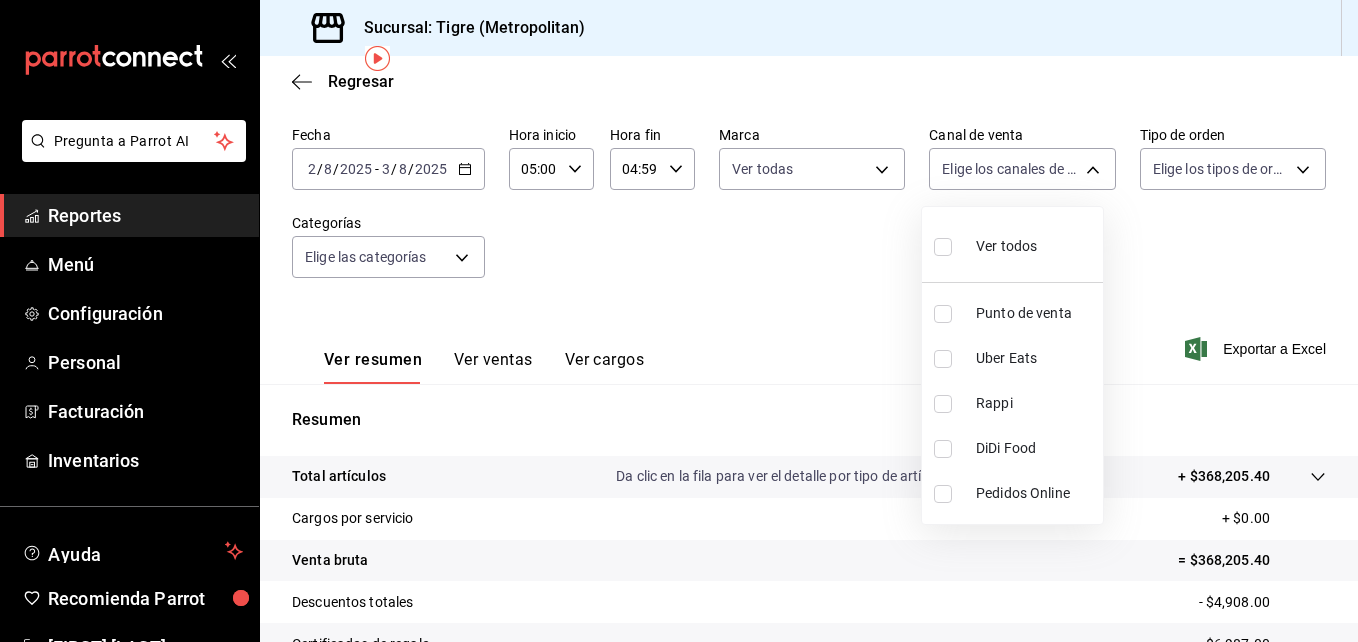 click at bounding box center (943, 247) 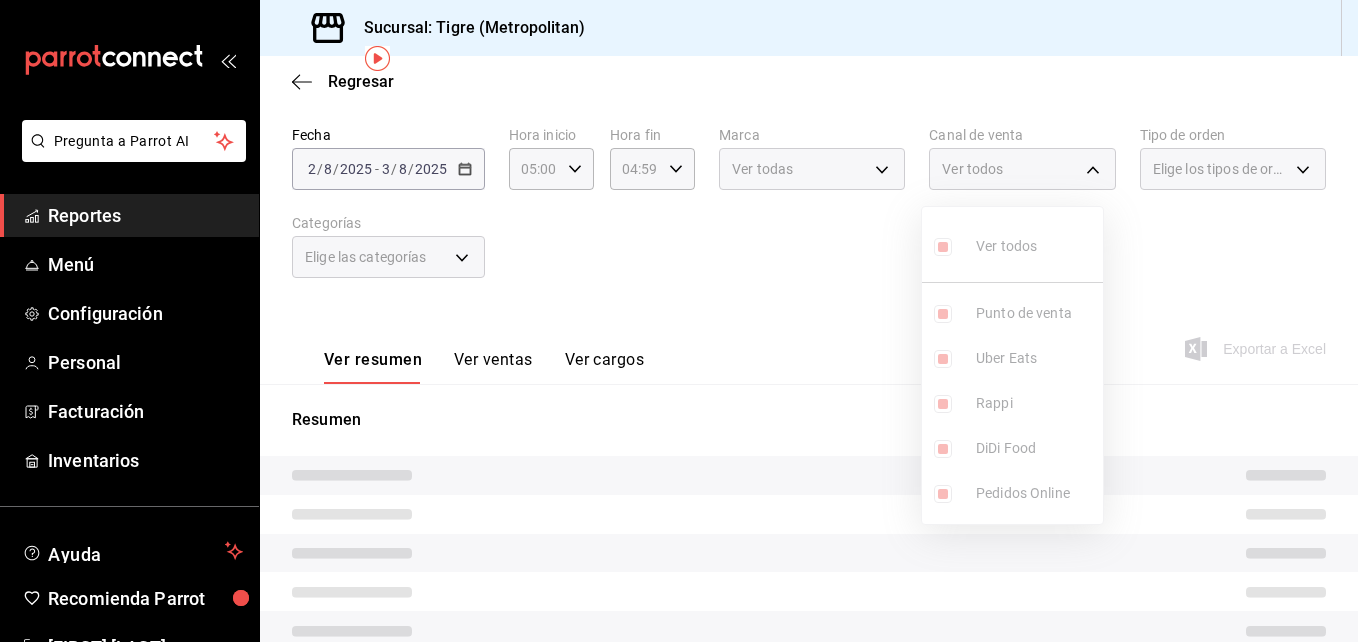 click at bounding box center [679, 321] 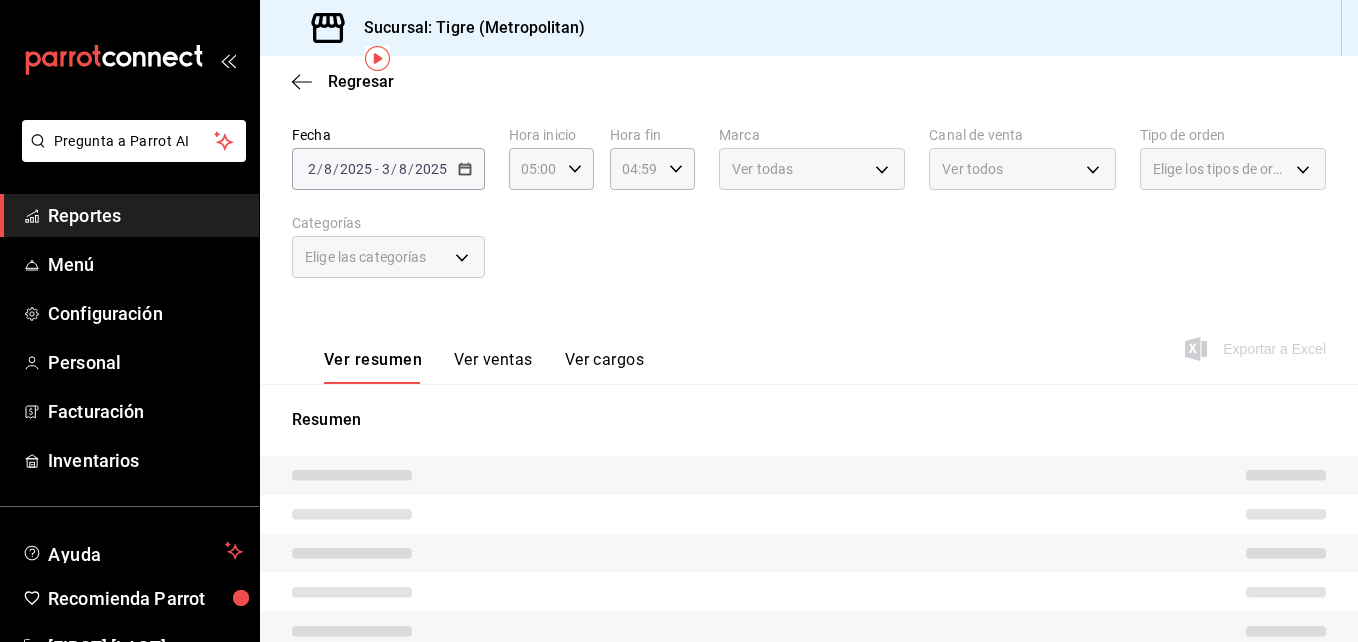 click on "Elige los tipos de orden" at bounding box center [1233, 169] 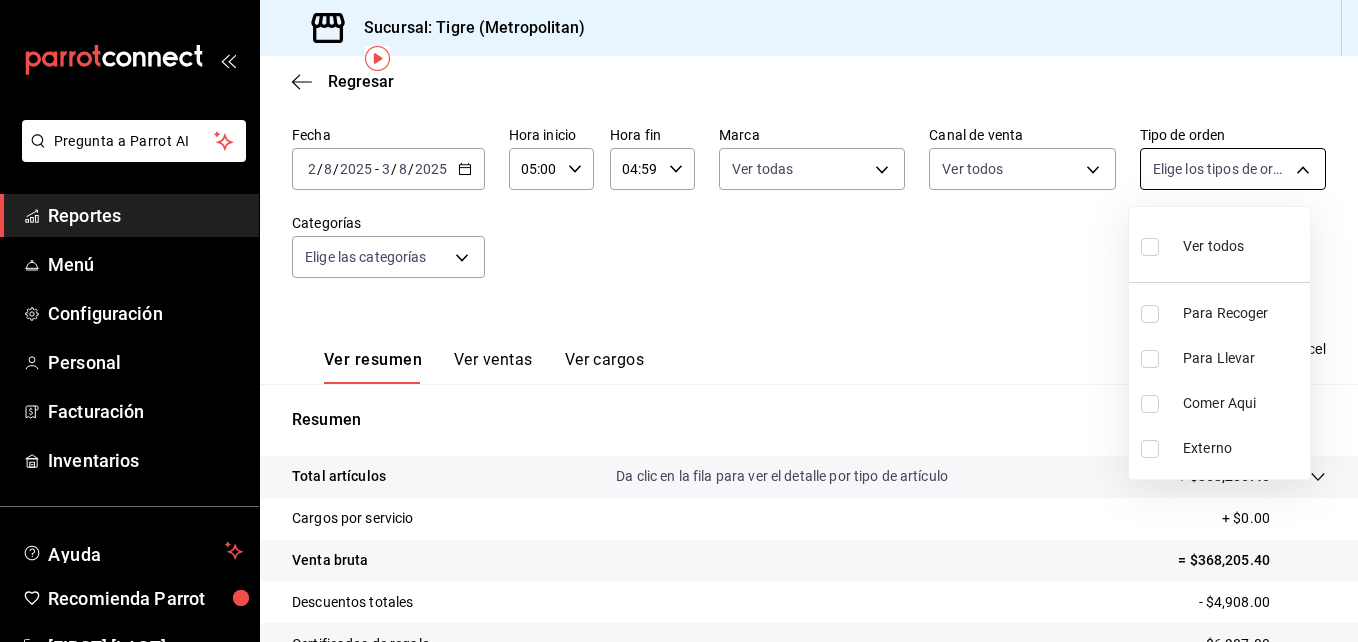click on "Pregunta a Parrot AI Reportes   Menú   Configuración   Personal   Facturación   Inventarios   Ayuda Recomienda Parrot   [FIRST] [LAST]   Sugerir nueva función   Sucursal: Tigre (Metropolitan) Regresar Ventas Los artículos listados no incluyen descuentos de orden y el filtro de fechas está limitado a un máximo de 31 días. Fecha 2025-08-02 2 / 8 / 2025 - 2025-08-03 3 / 8 / 2025 Hora inicio 05:00 Hora inicio Hora fin 04:59 Hora fin Marca Ver todas d2a20516-989b-40fe-838d-c8b0b31ef0ff Canal de venta Ver todos PARROT,UBER_EATS,RAPPI,DIDI_FOOD,ONLINE Tipo de orden Elige los tipos de orden Categorías Elige las categorías Ver resumen Ver ventas Ver cargos Exportar a Excel Resumen Total artículos Da clic en la fila para ver el detalle por tipo de artículo + $368,205.40 Cargos por servicio + $0.00 Venta bruta = $368,205.40 Descuentos totales - $4,908.00 Certificados de regalo - $6,987.00 Venta total = $356,310.40 Impuestos - $49,146.26 Venta neta = $307,164.14 Pregunta a Parrot AI Reportes   Menú" at bounding box center (679, 321) 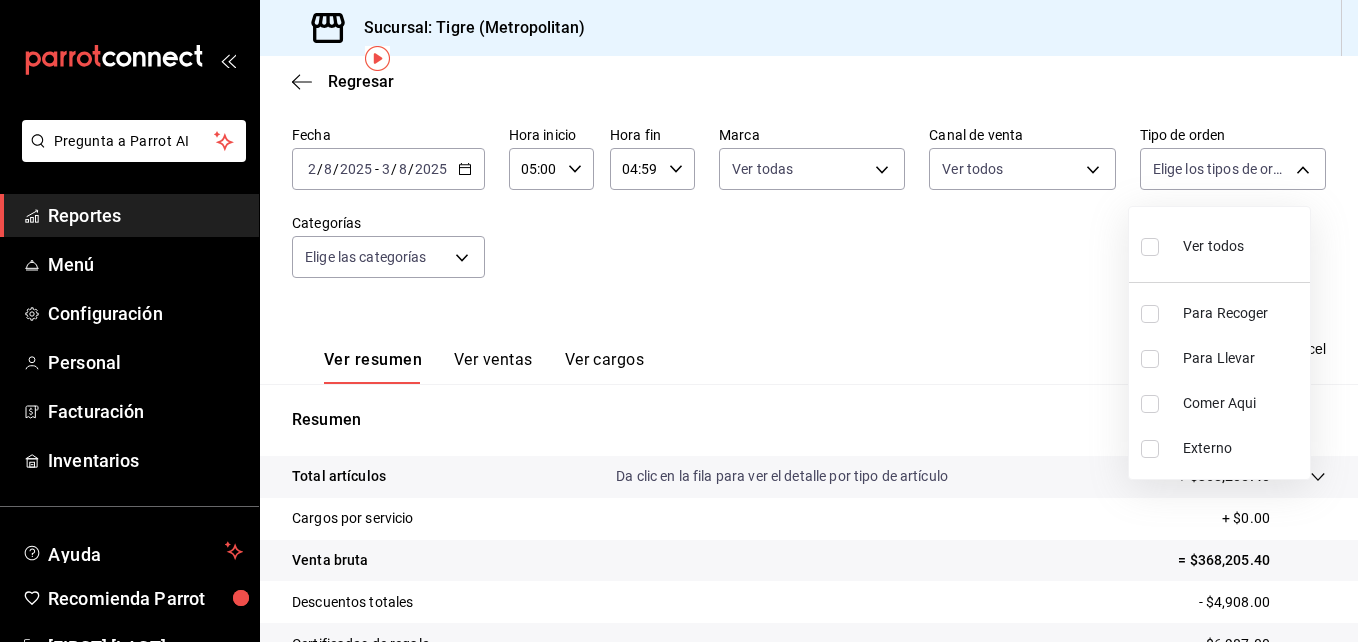 click at bounding box center (1150, 247) 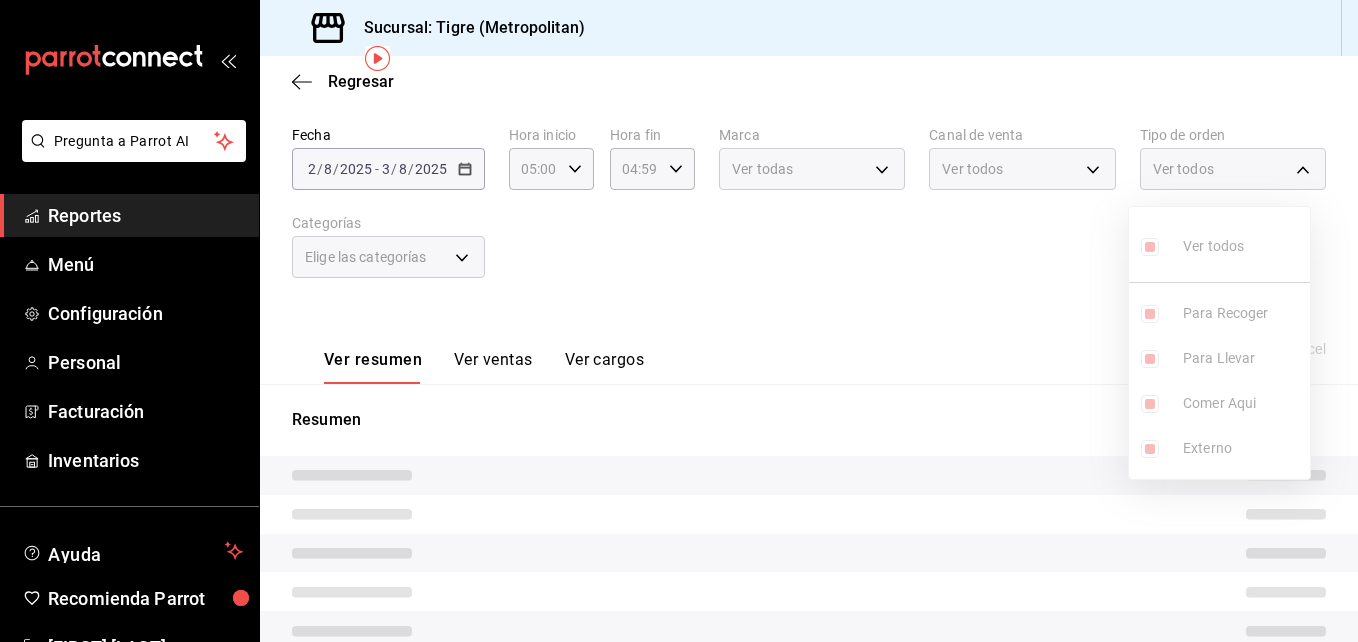 click at bounding box center (679, 321) 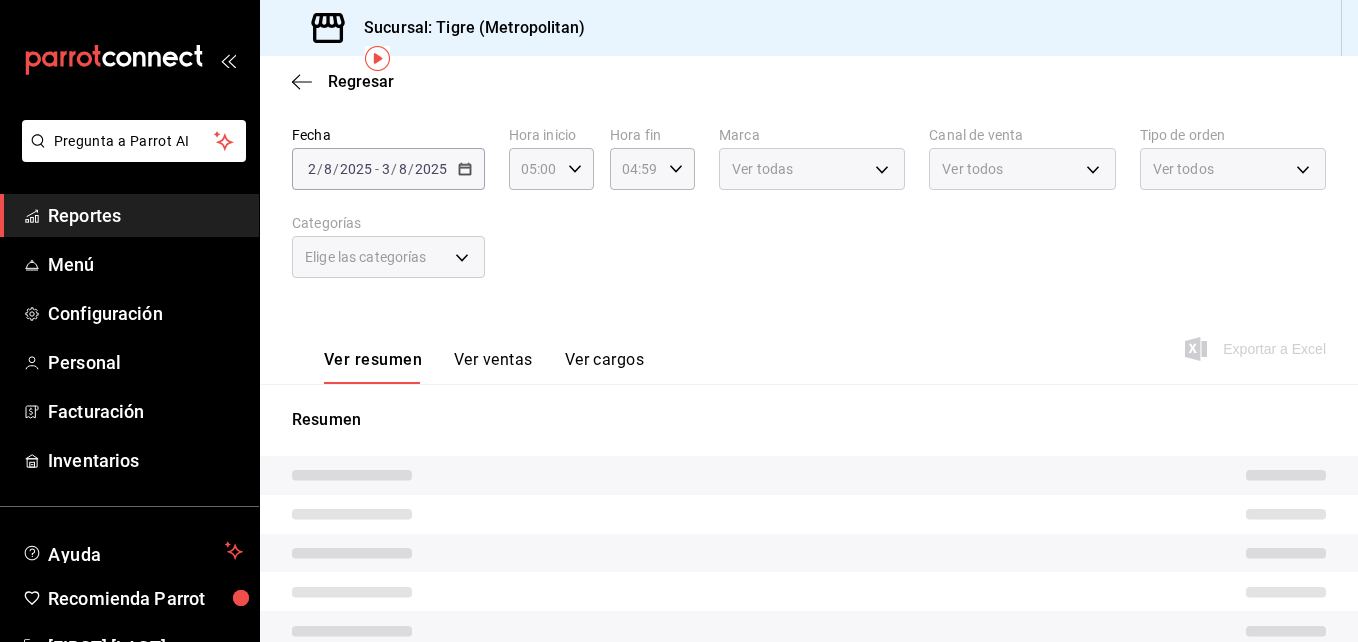 click on "Elige las categorías" at bounding box center (388, 257) 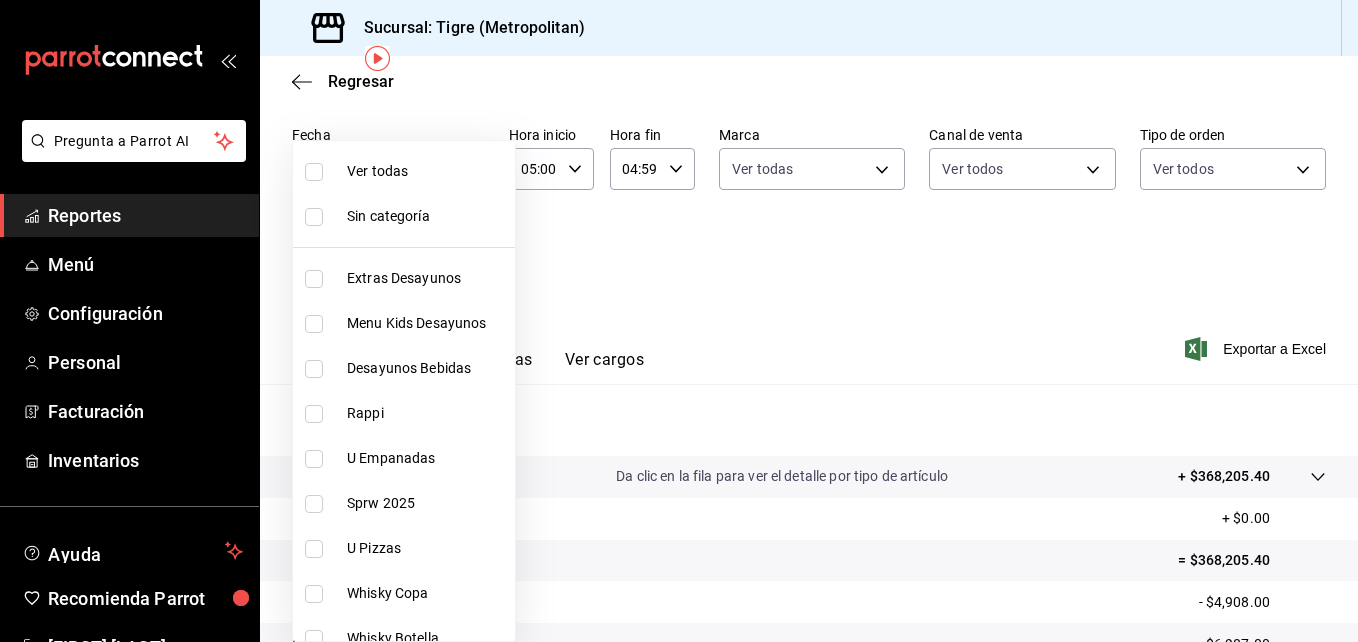 click on "Pregunta a Parrot AI Reportes   Menú   Configuración   Personal   Facturación   Inventarios   Ayuda Recomienda Parrot   [FIRST] [LAST]   Sugerir nueva función   Sucursal: Tigre (Metropolitan) Regresar Ventas Los artículos listados no incluyen descuentos de orden y el filtro de fechas está limitado a un máximo de 31 días. Fecha 2025-08-02 2 / 8 / 2025 - 2025-08-03 3 / 8 / 2025 Hora inicio 05:00 Hora inicio Hora fin 04:59 Hora fin Marca Ver todas d2a20516-989b-40fe-838d-c8b0b31ef0ff Canal de venta Ver todas PARROT,UBER_EATS,RAPPI,DIDI_FOOD,ONLINE Tipo de orden Ver todas f7df4de8-9964-48c4-9e53-dd040d652eda,4cfece08-abf2-465c-953c-59dc98a97bb2,5a16a703-5d23-45cc-98da-f4387ee19197,EXTERNAL Categorías Elige las categorías Ver resumen Ver ventas Ver cargos Exportar a Excel Resumen Total artículos Da clic en la fila para ver el detalle por tipo de artículo + $368,205.40 Cargos por servicio + $0.00 Venta bruta = $368,205.40 Descuentos totales - $4,908.00 Certificados de regalo - $6,987.00 Venta total" at bounding box center [679, 321] 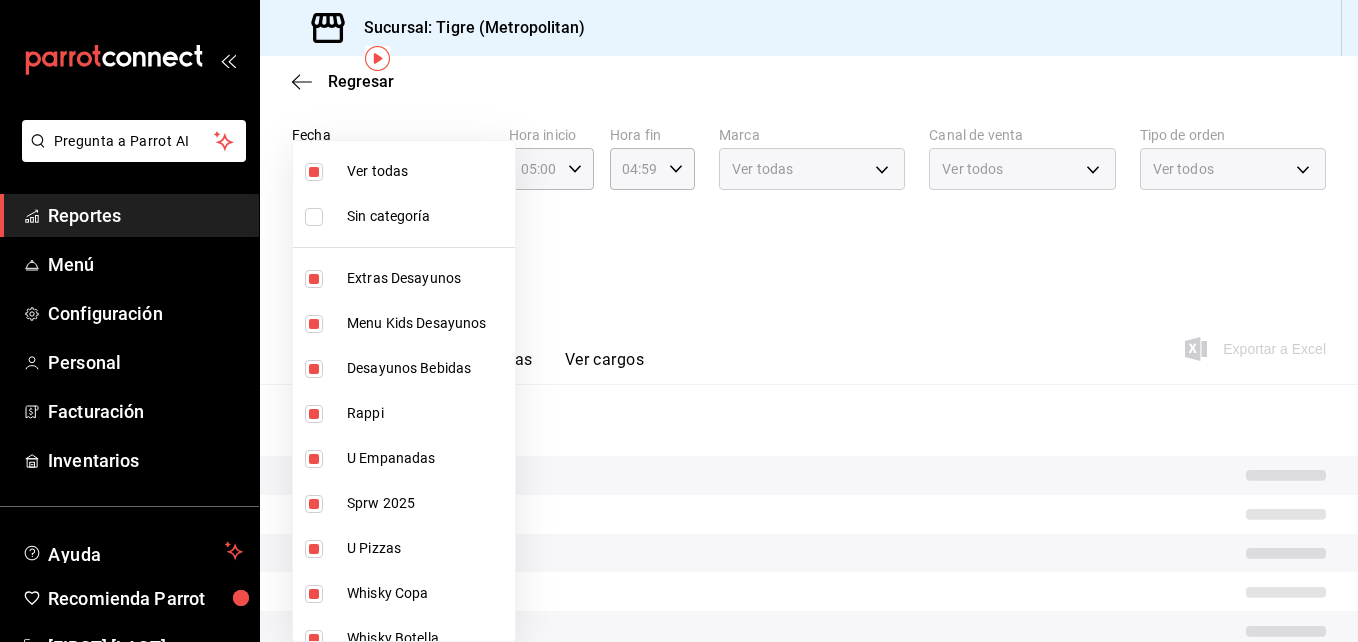 click at bounding box center [314, 217] 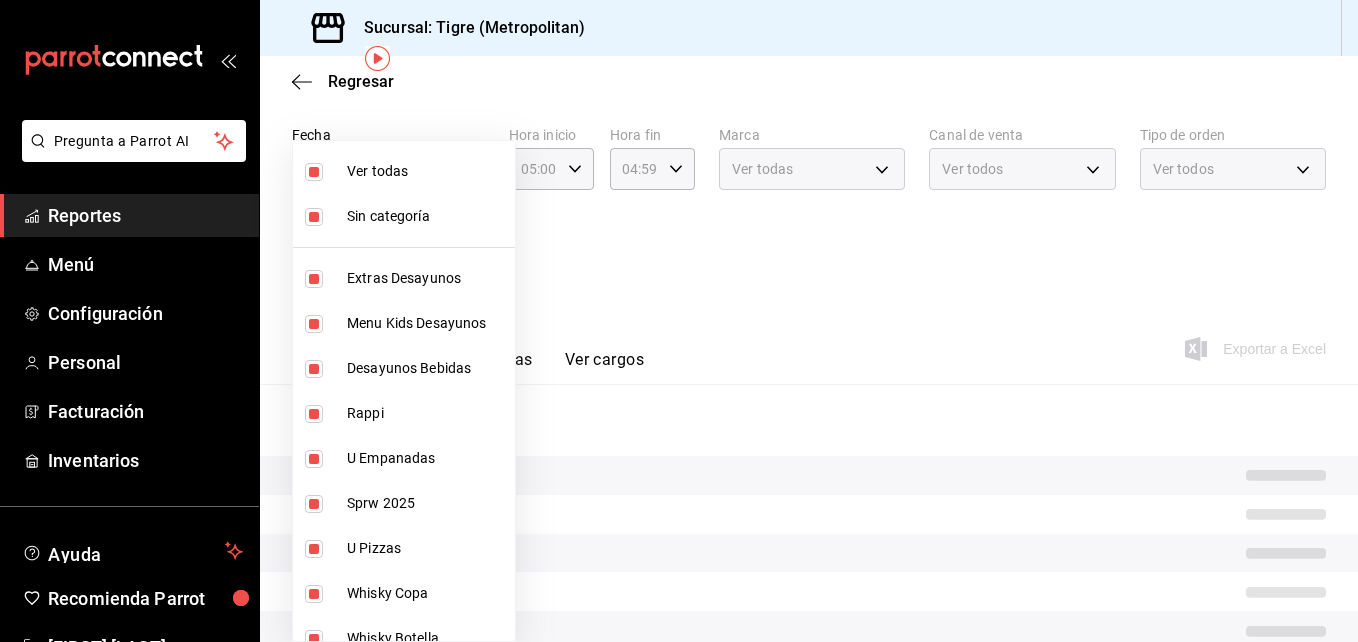 click at bounding box center (314, 217) 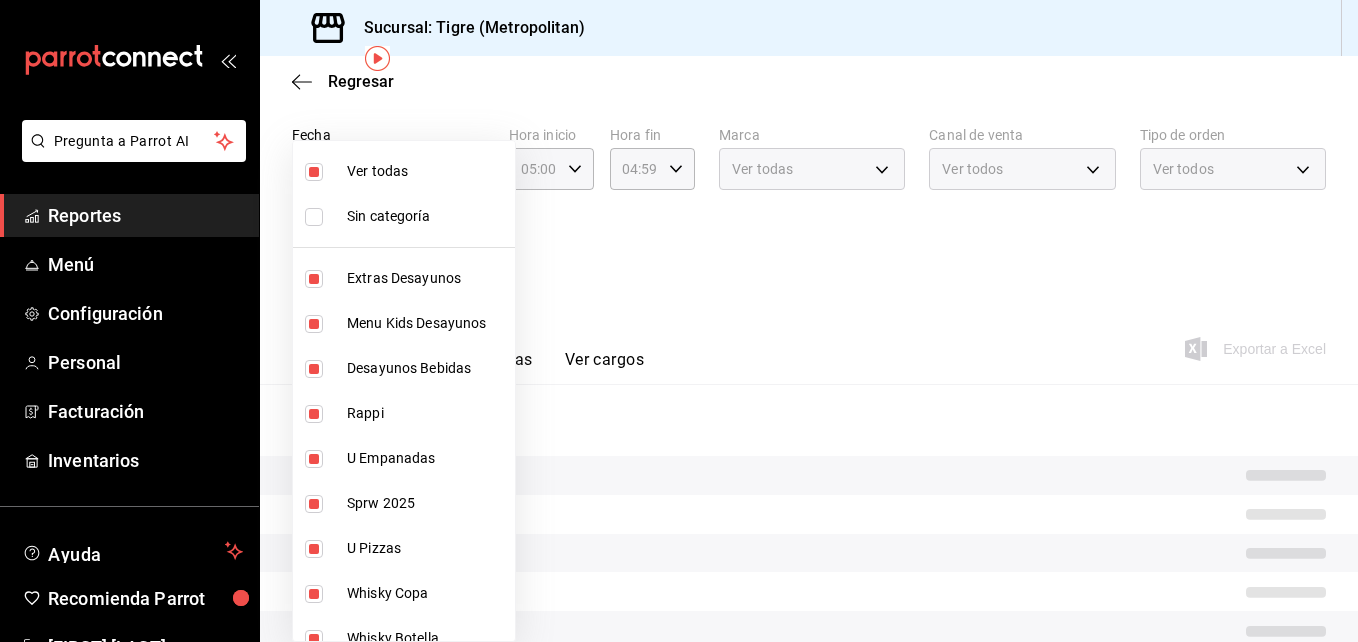 click at bounding box center [314, 172] 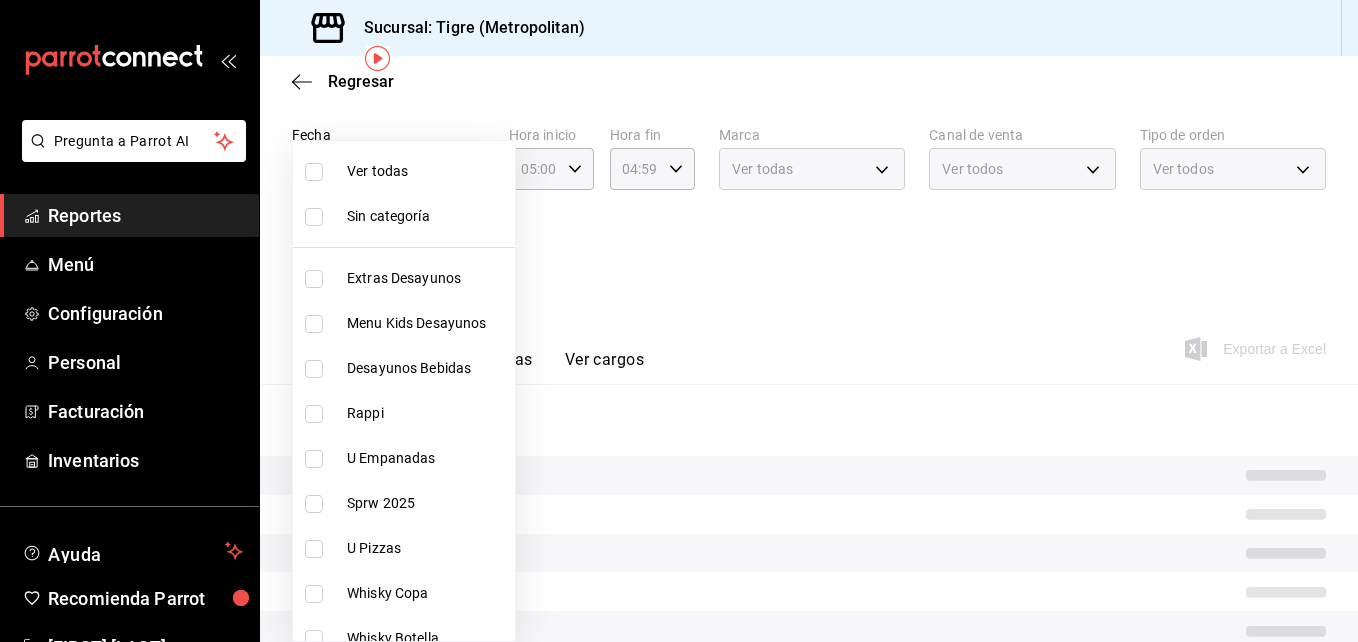 click at bounding box center (314, 279) 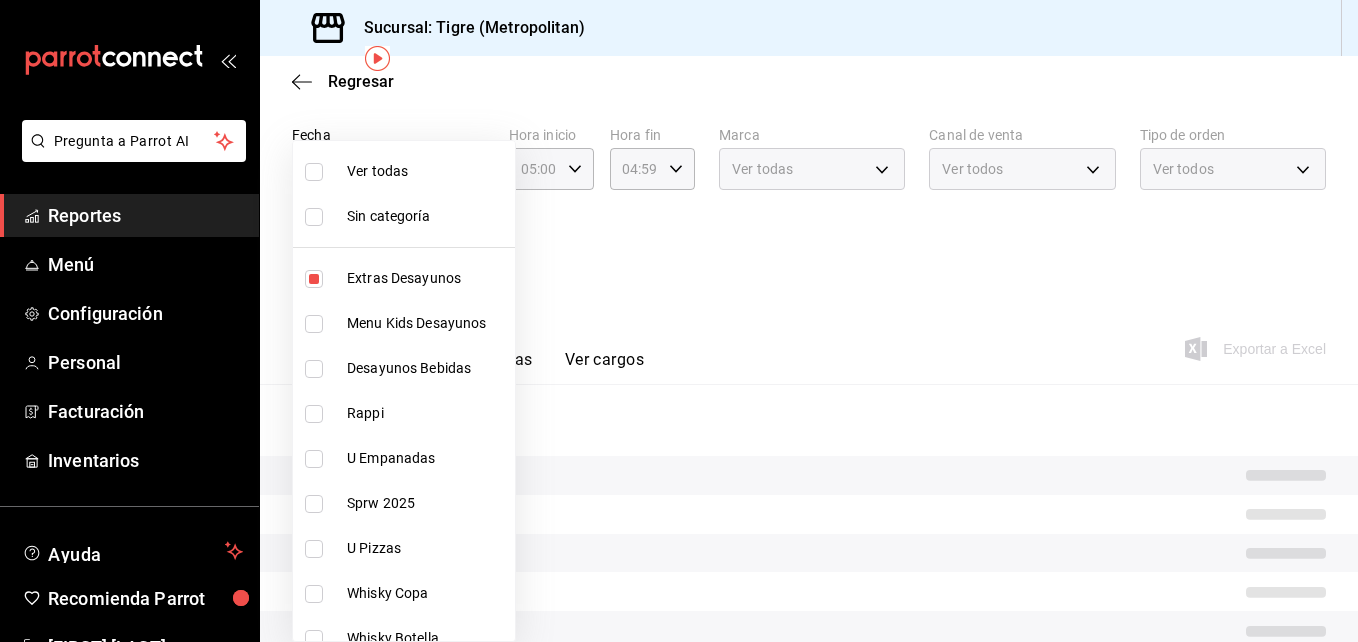 click at bounding box center [314, 324] 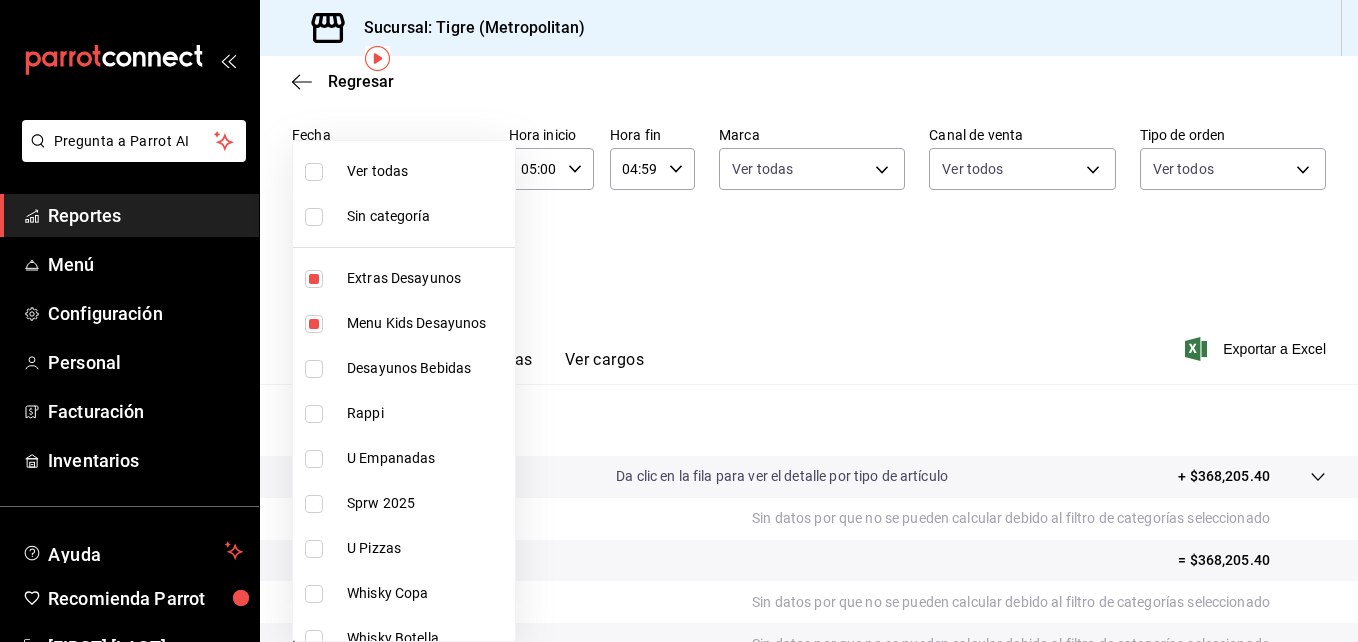 click at bounding box center (314, 369) 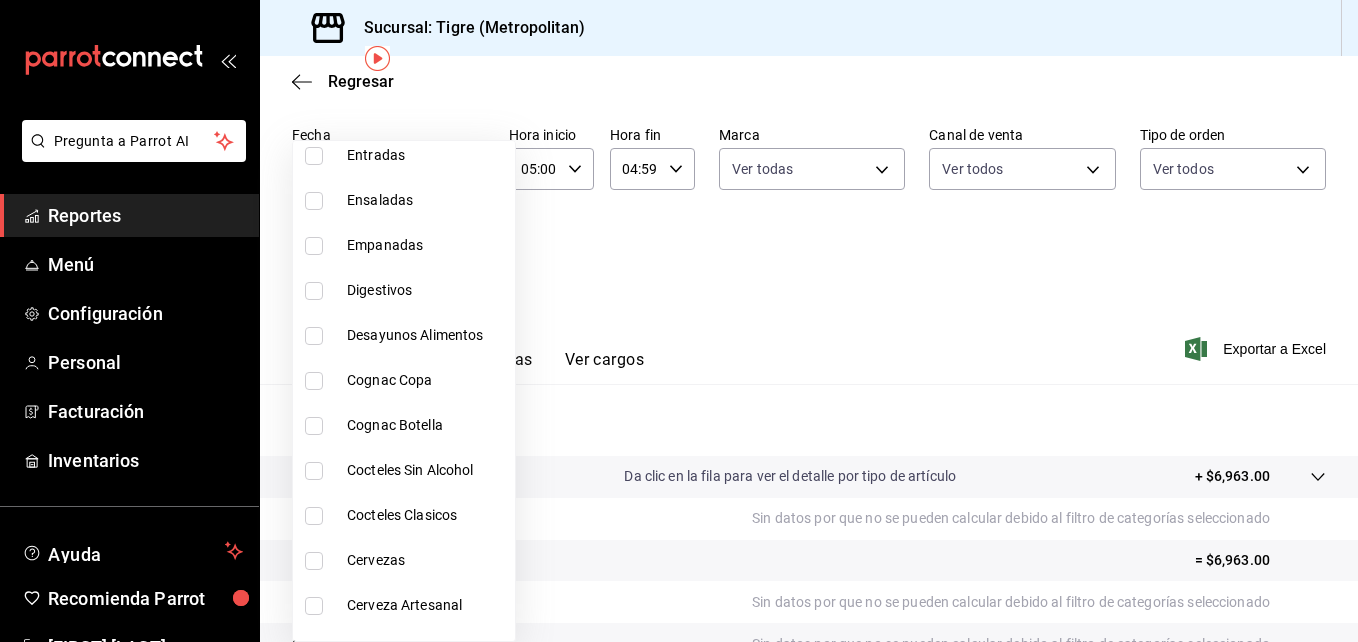 scroll, scrollTop: 1960, scrollLeft: 0, axis: vertical 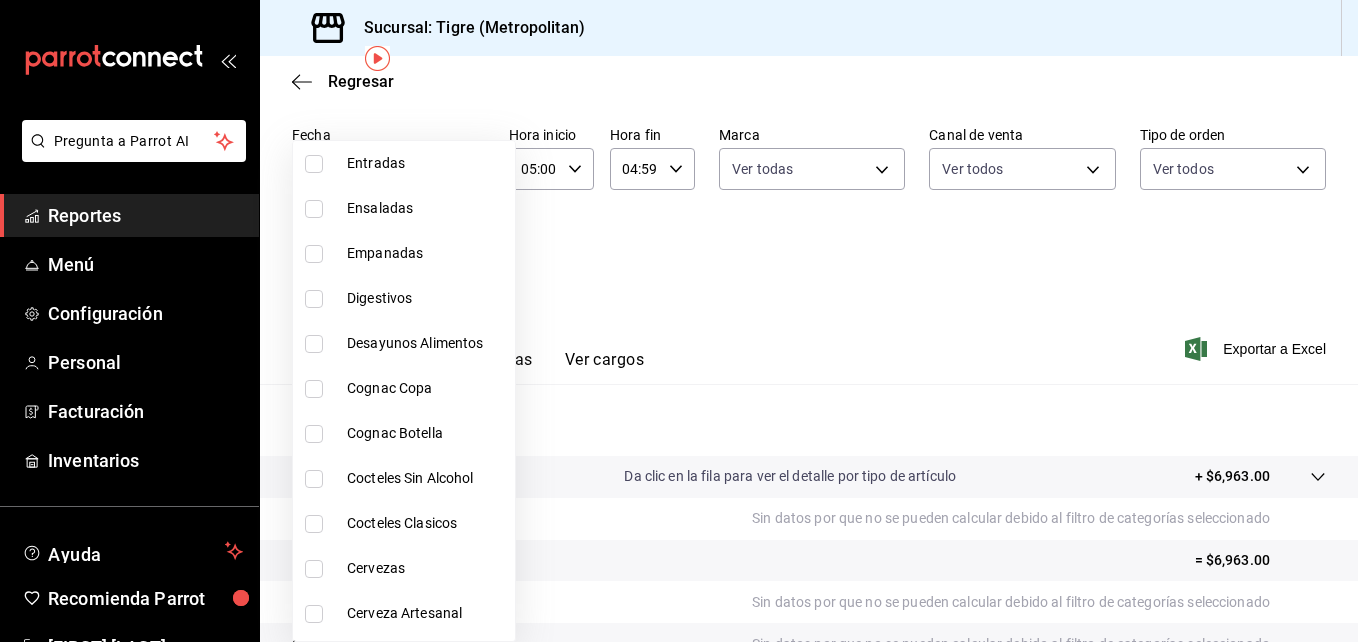 click at bounding box center (314, 344) 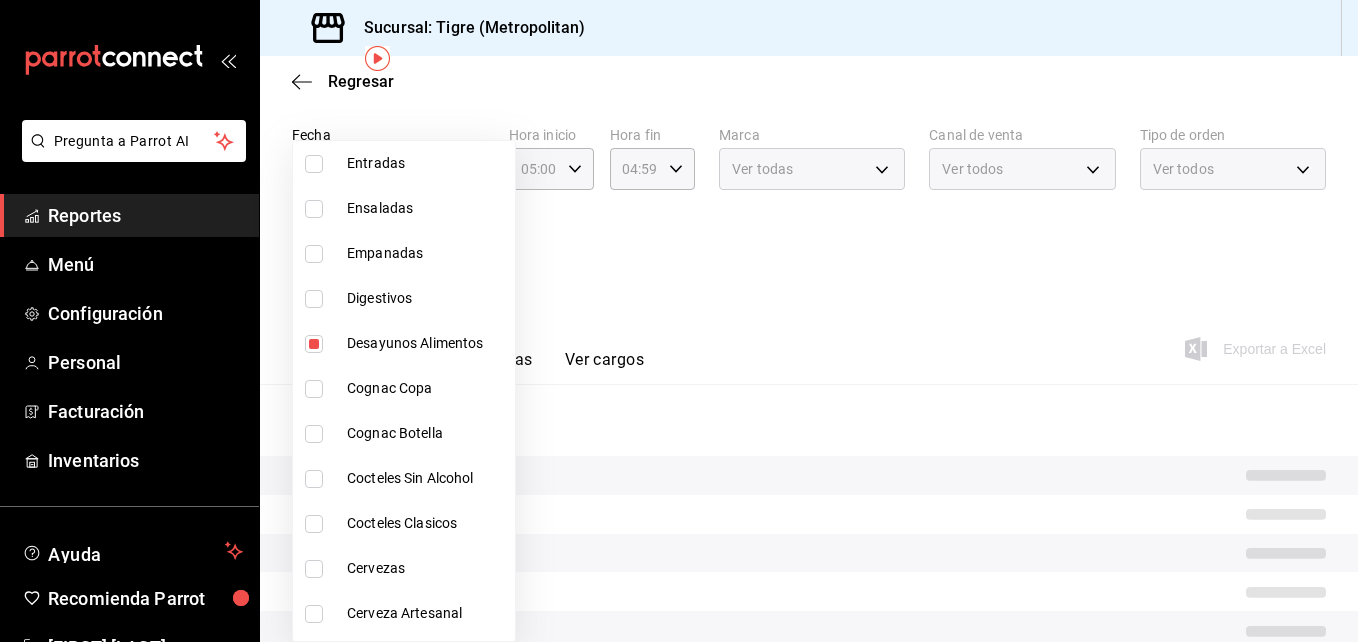 click at bounding box center (679, 321) 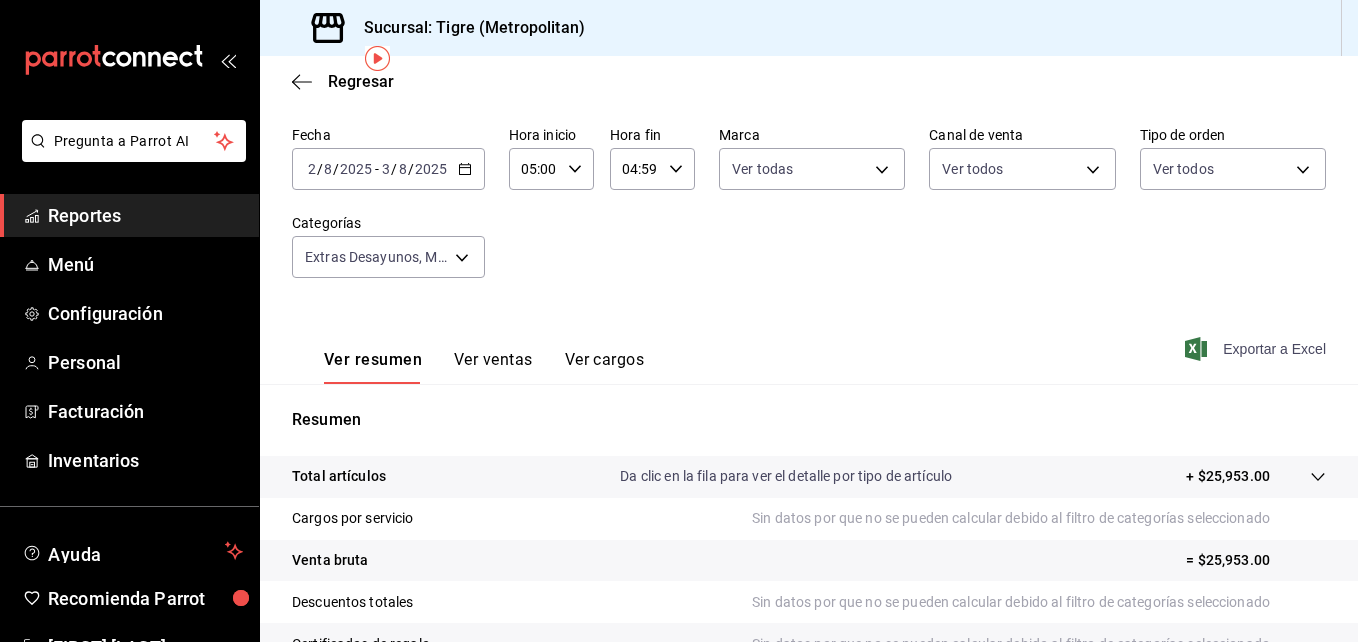 click on "Exportar a Excel" at bounding box center [1257, 349] 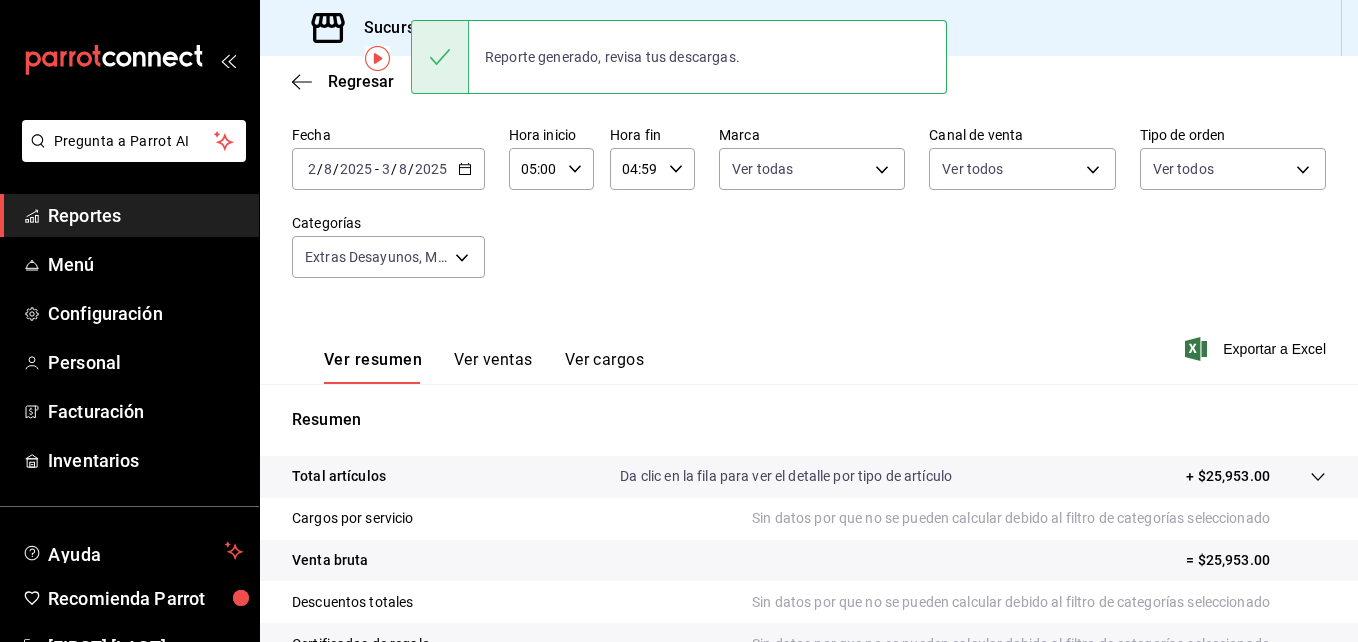 click on "Reportes" at bounding box center [145, 215] 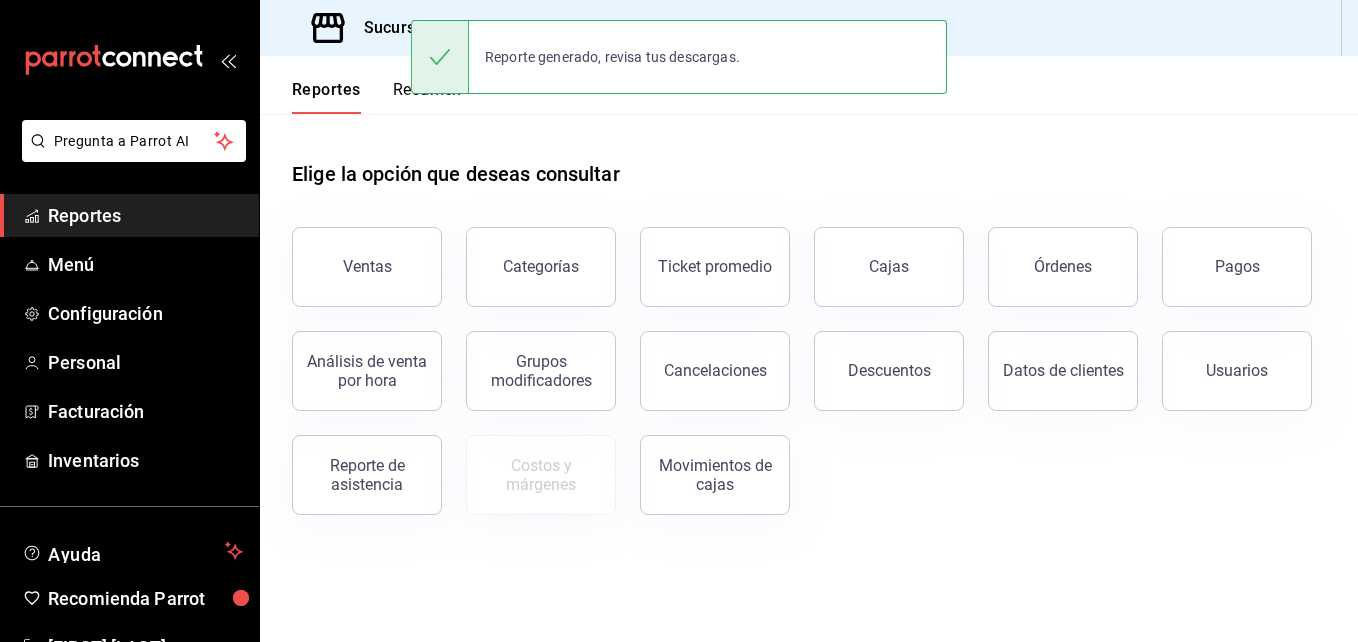 click on "Reportes" at bounding box center [145, 215] 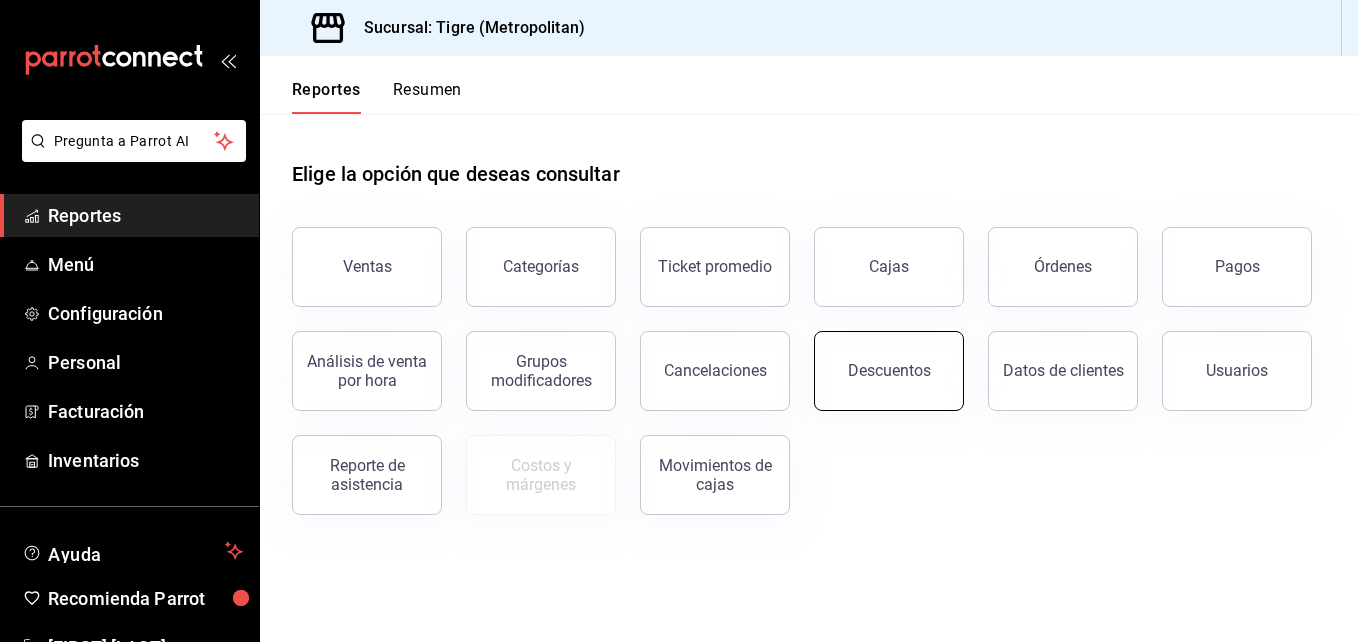 click on "Descuentos" at bounding box center (889, 371) 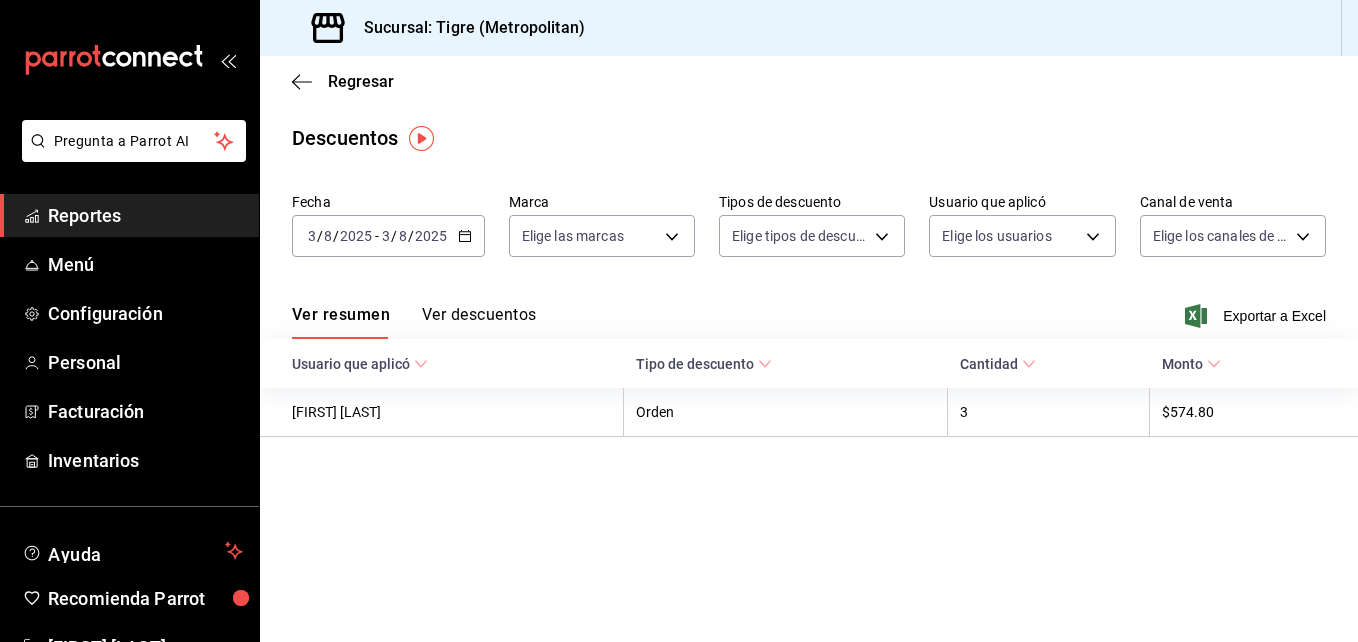 click on "2025-08-03 3 / 8 / 2025 - 2025-08-03 3 / 8 / 2025" at bounding box center (388, 236) 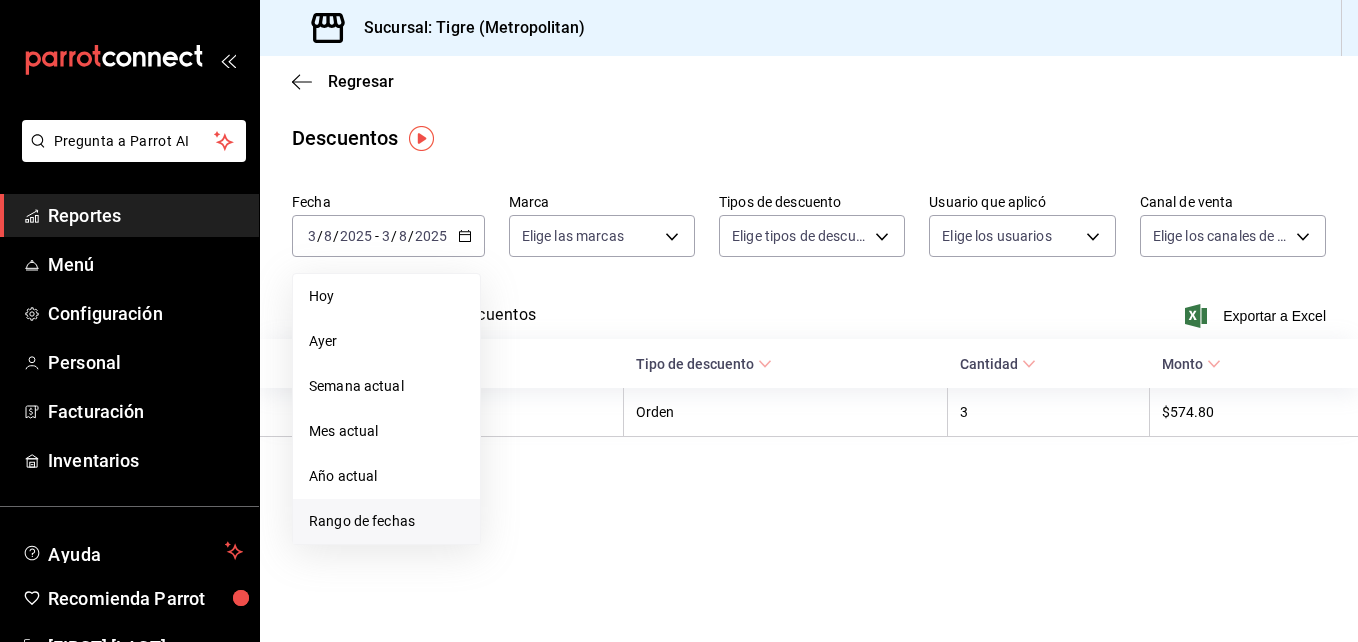 click on "Rango de fechas" at bounding box center (386, 521) 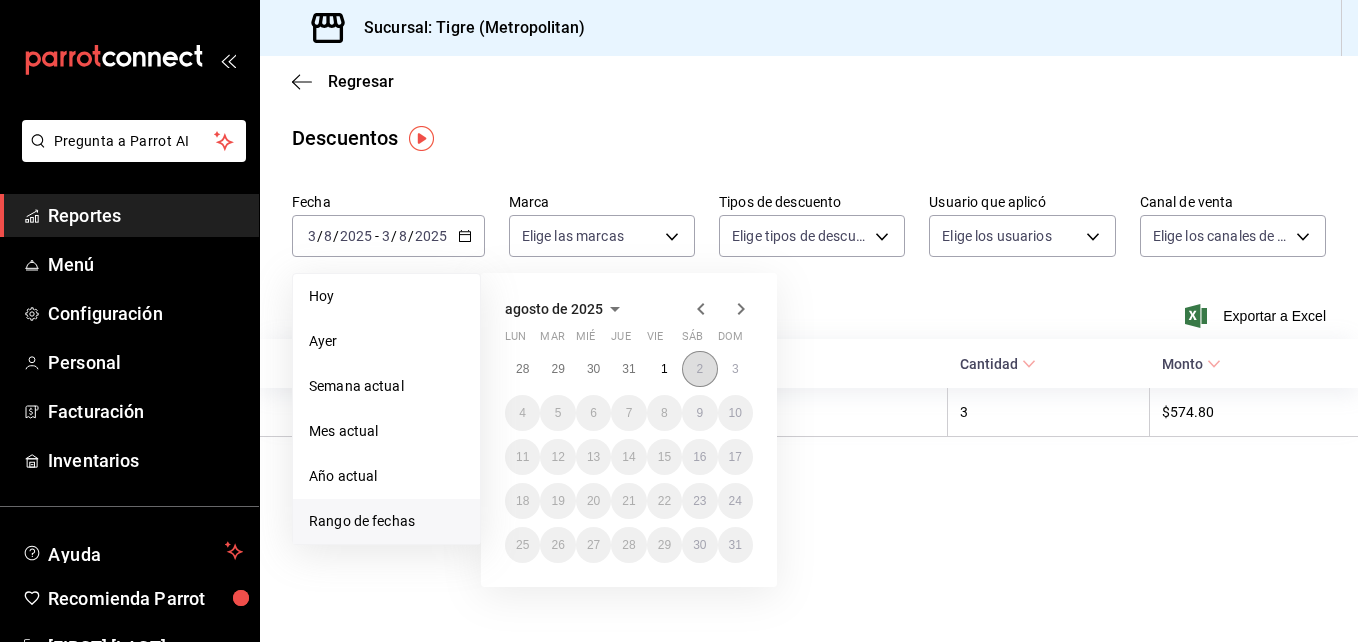 click on "2" at bounding box center (699, 369) 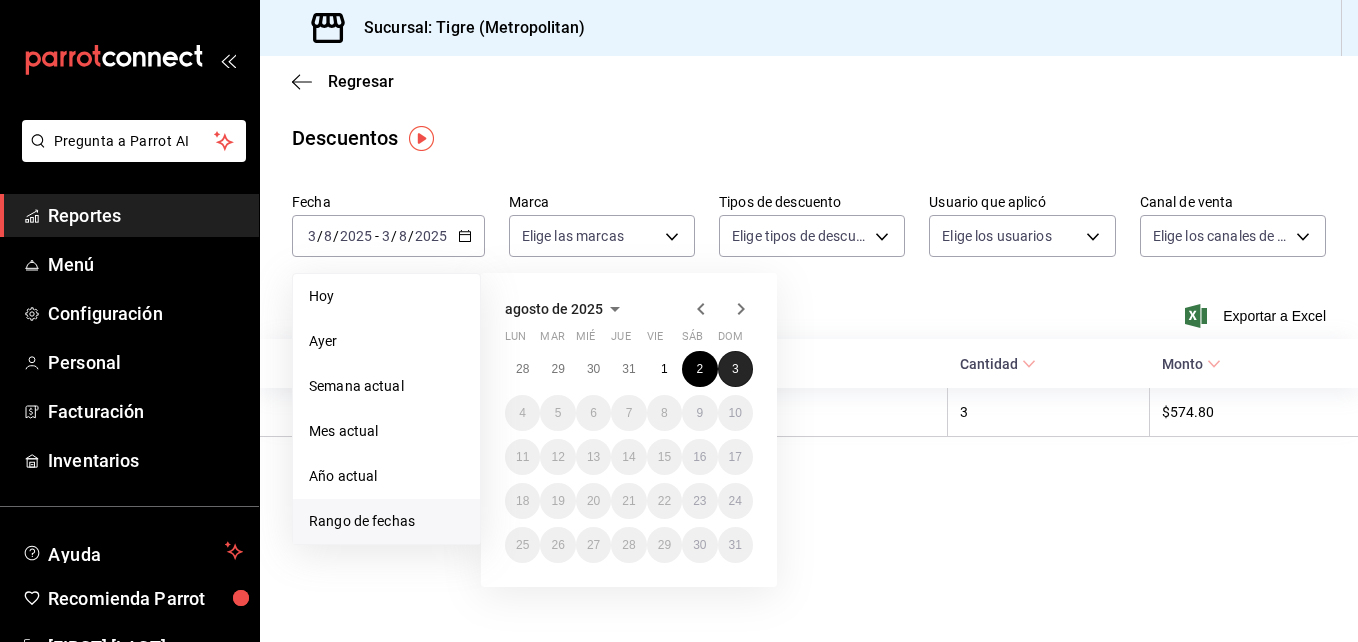 click on "3" at bounding box center [735, 369] 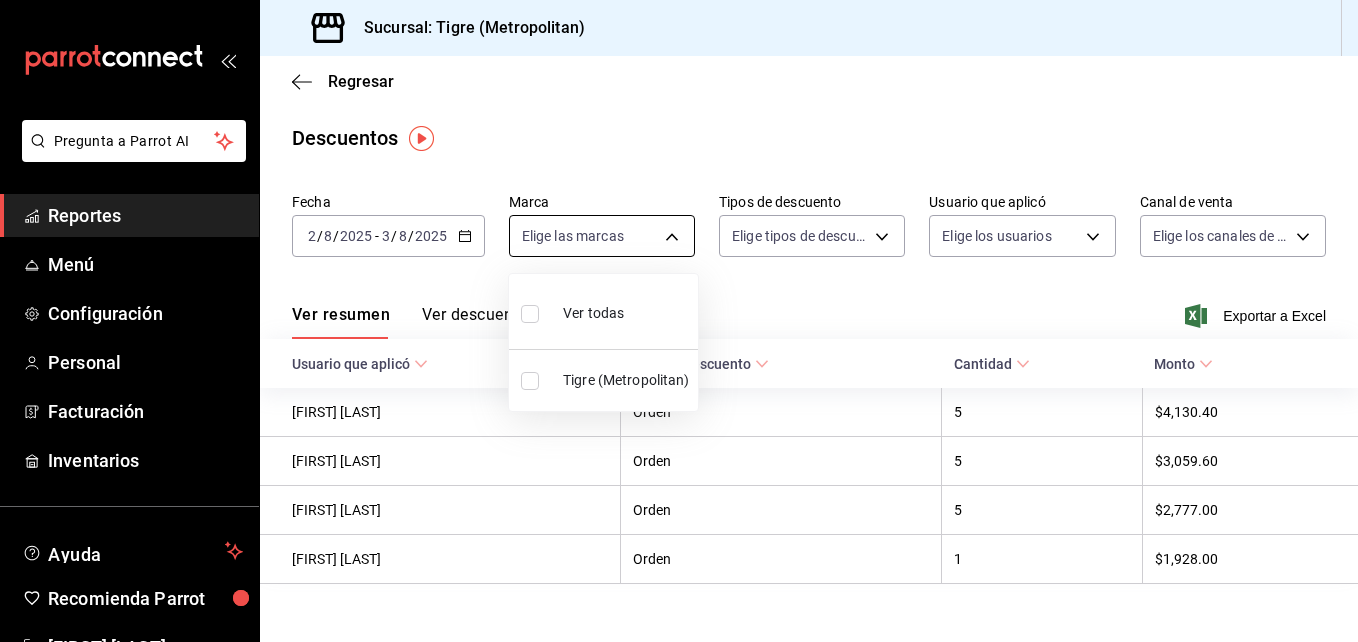 click on "Pregunta a Parrot AI Reportes   Menú   Configuración   Personal   Facturación   Inventarios   Ayuda Recomienda Parrot   [FIRST] [LAST]   Sugerir nueva función   Sucursal: Tigre (Metropolitan) Regresar Descuentos Fecha 2025-08-02 2 / 8 / 2025 - 2025-08-03 3 / 8 / 2025 Marca Elige las marcas Tipos de descuento Elige tipos de descuento Usuario que aplicó Elige los usuarios Canal de venta Elige los canales de venta Ver resumen Ver descuentos Exportar a Excel Usuario que aplicó Tipo de descuento Cantidad Monto [FIRST] [LAST] Orden 5 $4,130.40 [FIRST] [LAST] Orden 5 $3,059.60 [FIRST] [LAST] Orden 5 $2,777.00 [FIRST] [LAST] [LAST] Orden 1 $1,928.00 Pregunta a Parrot AI Reportes   Menú   Configuración   Personal   Facturación   Inventarios   Ayuda Recomienda Parrot   [FIRST] [LAST]   Sugerir nueva función   GANA 1 MES GRATIS EN TU SUSCRIPCIÓN AQUÍ Ver video tutorial Ir a video Visitar centro de ayuda (81) 2046 6363 soporte@parrotsoftware.io Visitar centro de ayuda (81) 2046 6363 Ver todas" at bounding box center [679, 321] 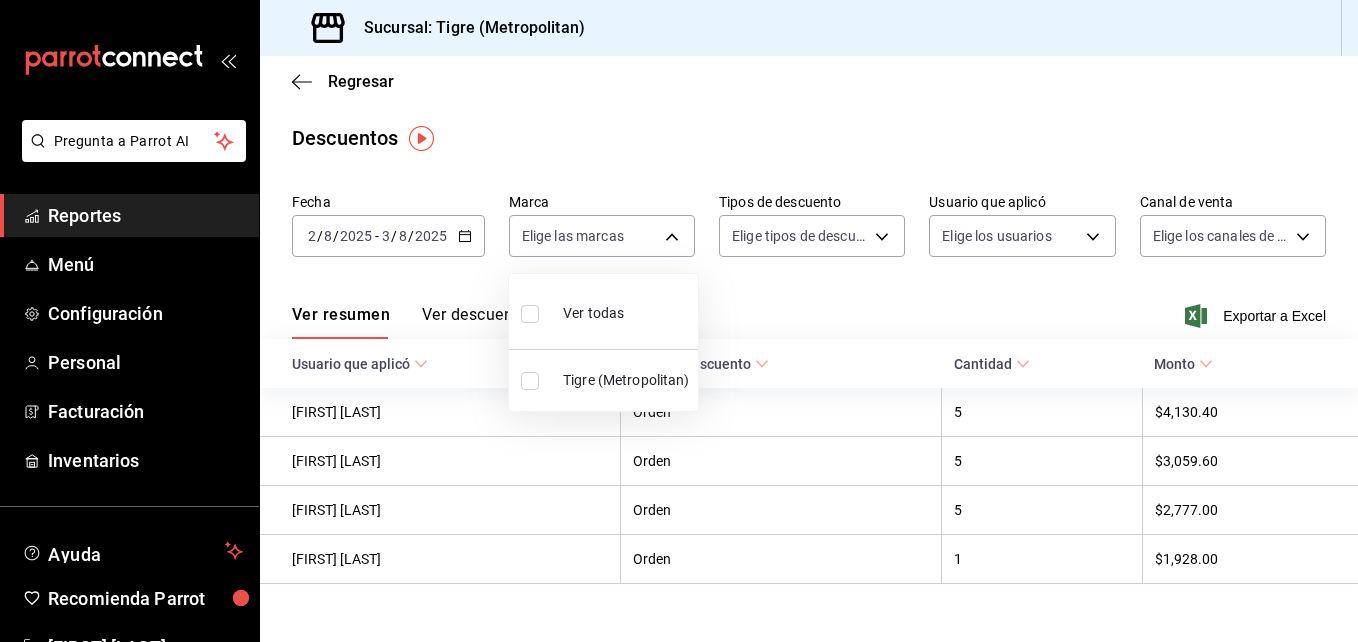 click at bounding box center (530, 314) 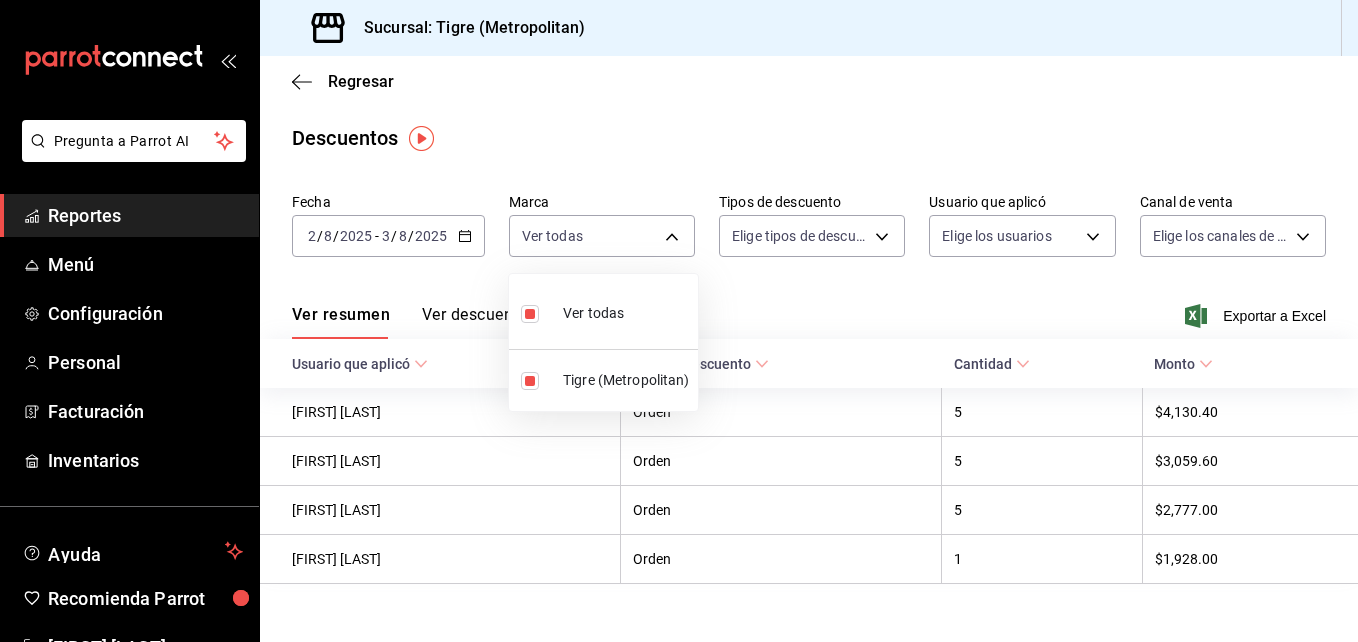click at bounding box center [679, 321] 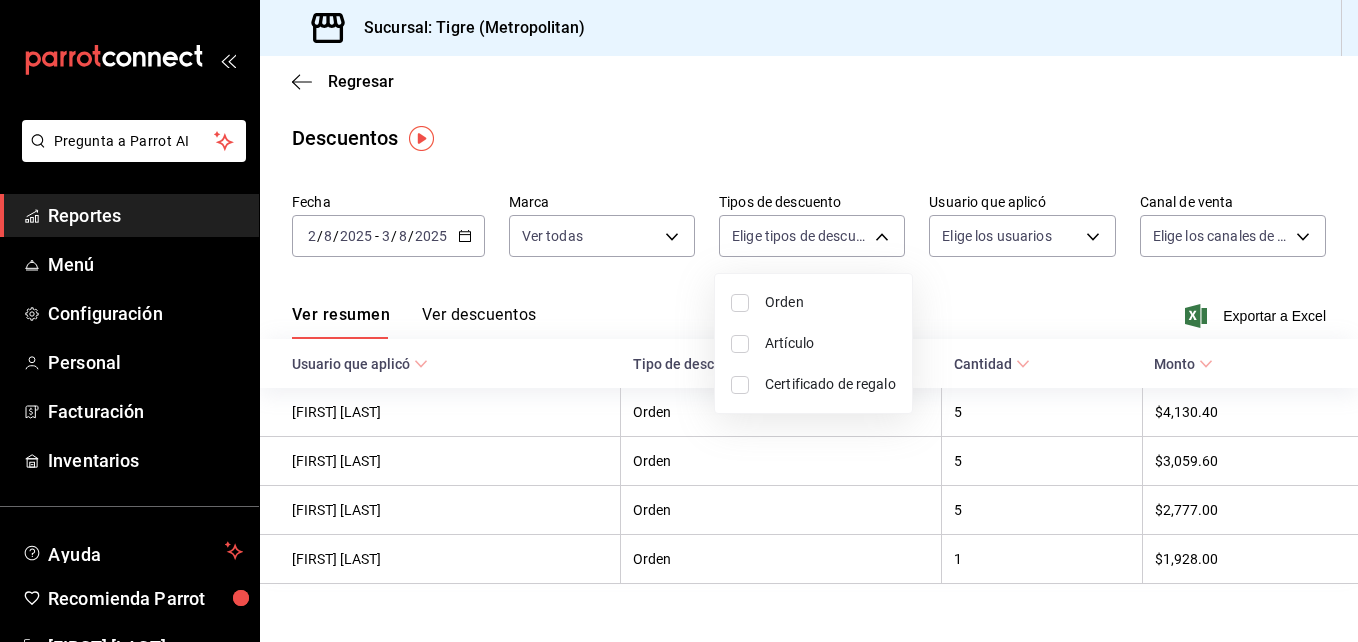 click on "Pregunta a Parrot AI Reportes   Menú   Configuración   Personal   Facturación   Inventarios   Ayuda Recomienda Parrot   [FIRST] [LAST]   Sugerir nueva función   Sucursal: Tigre (Metropolitan) Regresar Descuentos Fecha 2025-08-02 2 / 8 / 2025 - 2025-08-03 3 / 8 / 2025 Marca Ver todas d2a20516-989b-40fe-838d-c8b0b31ef0ff Tipos de descuento Elige tipos de descuento Usuario que aplicó Elige los usuarios Canal de venta Elige los canales de venta Ver resumen Ver descuentos Exportar a Excel Usuario que aplicó Tipo de descuento Cantidad Monto [FIRST] [LAST] Orden 5 $4,130.40 [FIRST] [LAST] Orden 5 $3,059.60 [FIRST] [LAST] Orden 5 $2,777.00 [FIRST] [LAST] Orden 1 $1,928.00 Pregunta a Parrot AI Reportes   Menú   Configuración   Personal   Facturación   Inventarios   Ayuda Recomienda Parrot   [FIRST] [LAST]   Sugerir nueva función   GANA 1 MES GRATIS EN TU SUSCRIPCIÓN AQUÍ Ver video tutorial Ir a video Visitar centro de ayuda ([PHONE]) soporte@parrotsoftware.io Visitar centro de ayuda" at bounding box center [679, 321] 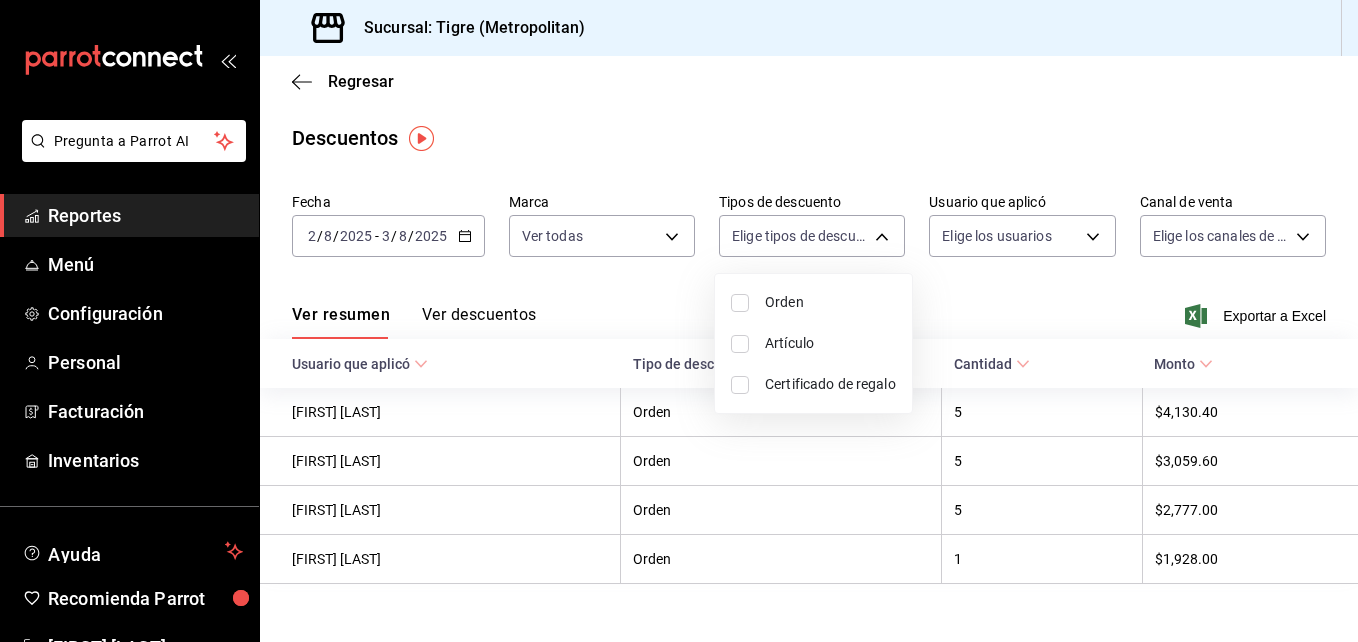 click at bounding box center [740, 303] 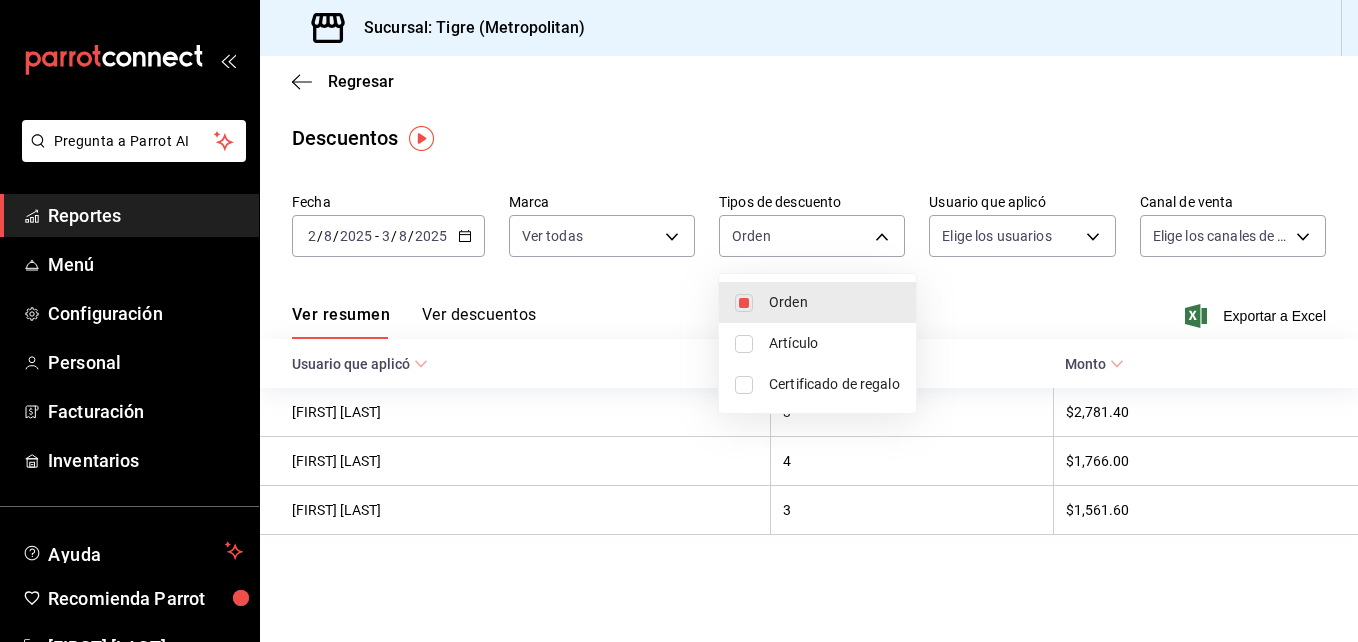 click at bounding box center (744, 344) 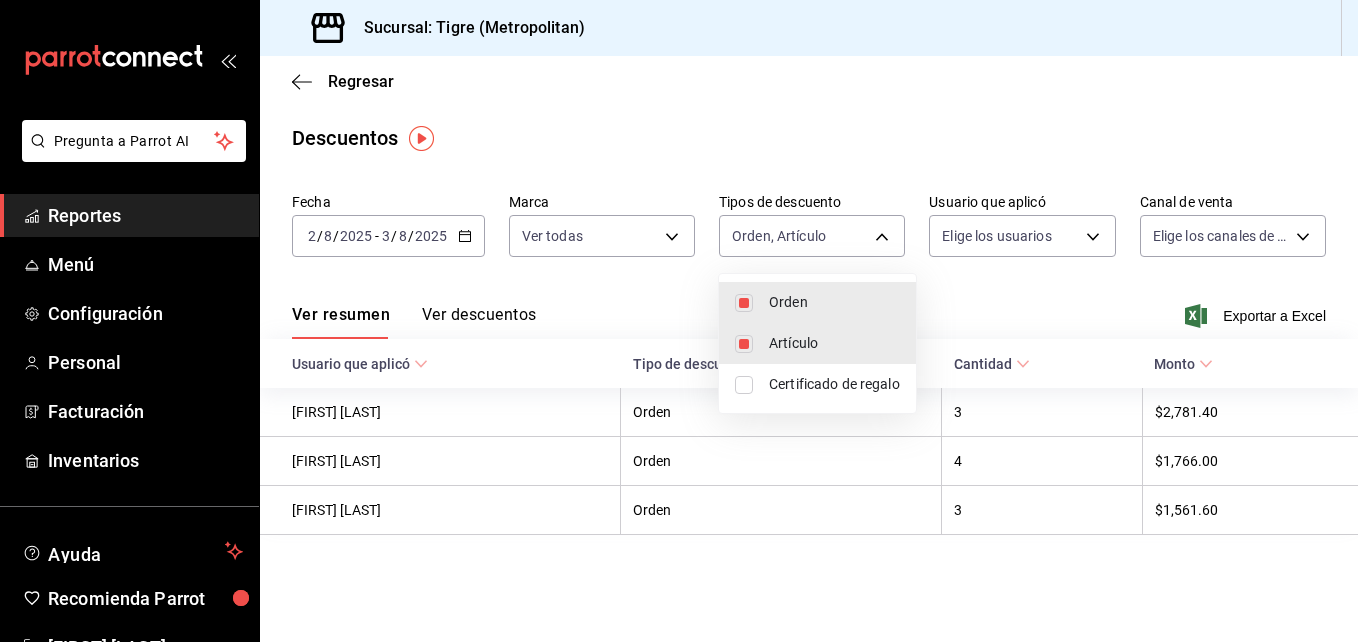 click on "Certificado de regalo" at bounding box center [817, 384] 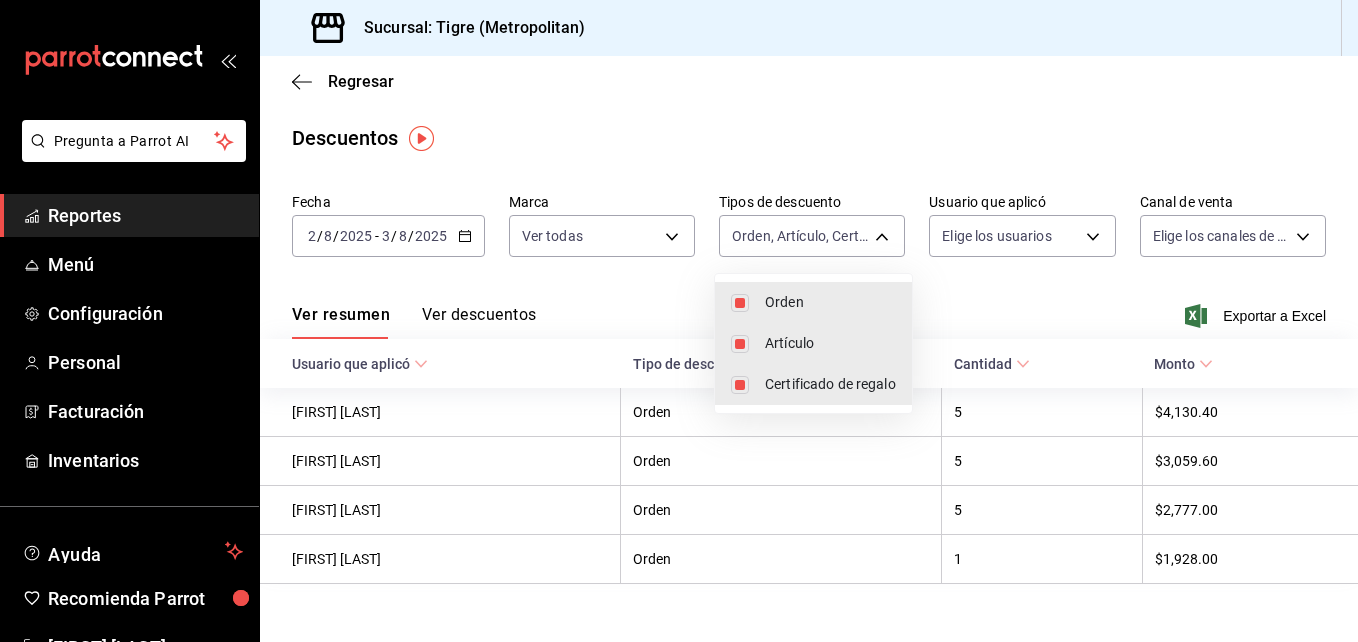 click at bounding box center (679, 321) 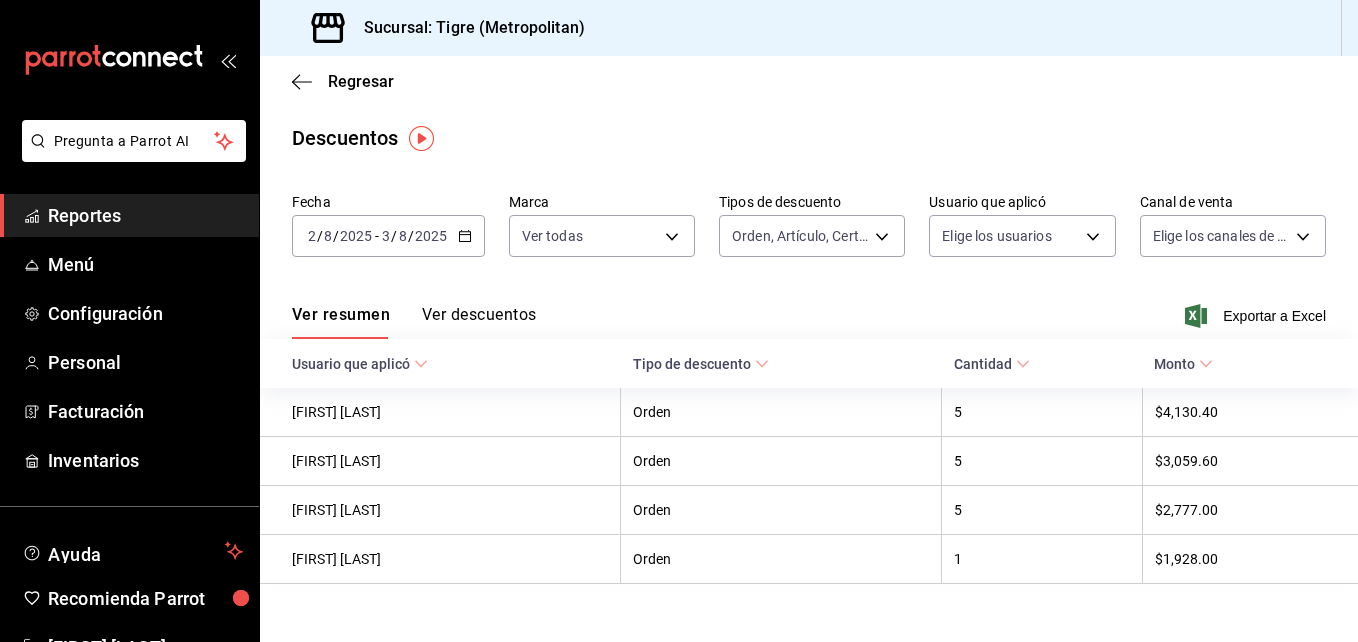 click on "Pregunta a Parrot AI Reportes   Menú   Configuración   Personal   Facturación   Inventarios   Ayuda Recomienda Parrot   [FIRST] [LAST]   Sugerir nueva función   Sucursal: Tigre (Metropolitan) Regresar Descuentos Fecha 2025-08-02 2 / 8 / 2025 - 2025-08-03 3 / 8 / 2025 Marca Ver todas d2a20516-989b-40fe-838d-c8b0b31ef0ff Tipos de descuento Orden, Artículo, Certificado de regalo ORDER,ORDER_ITEM,CARD_REWARD Usuario que aplicó Elige los usuarios Canal de venta Elige los canales de venta Ver resumen Ver descuentos Exportar a Excel Usuario que aplicó Tipo de descuento Cantidad Monto [FIRST] [LAST] Orden 5 $4,130.40 [FIRST] [LAST] Orden 5 $3,059.60 [FIRST] [LAST] Orden 5 $2,777.00 [FIRST] [LAST] Orden 1 $1,928.00 Pregunta a Parrot AI Reportes   Menú   Configuración   Personal   Facturación   Inventarios   Ayuda Recomienda Parrot   [FIRST] [LAST]   Sugerir nueva función   GANA 1 MES GRATIS EN TU SUSCRIPCIÓN AQUÍ Ver video tutorial Ir a video Orden Artículo Certificado de regalo" at bounding box center [679, 321] 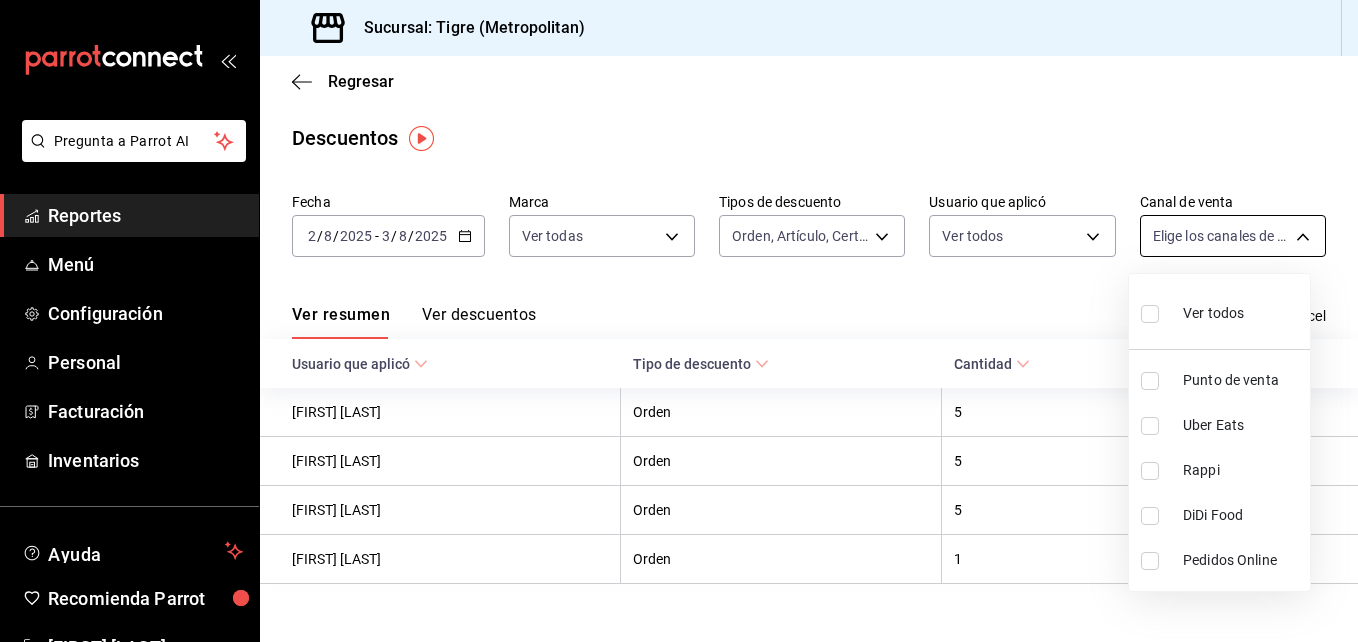 click on "Pregunta a Parrot AI Reportes   Menú   Configuración   Personal   Facturación   Inventarios   Ayuda Recomienda Parrot   [FIRST] [LAST]   Sugerir nueva función   Sucursal: Tigre (Metropolitan) Regresar Descuentos Fecha 2025-08-02 2 / 8 / 2025 - 2025-08-03 3 / 8 / 2025 Marca Ver todas d2a20516-989b-40fe-838d-c8b0b31ef0ff Tipos de descuento Orden, Artículo, Certificado de regalo ORDER,ORDER_ITEM,CARD_REWARD Usuario que aplicó Ver todos Canal de venta Elige los canales de venta Ver resumen Ver descuentos Exportar a Excel Usuario que aplicó Tipo de descuento Cantidad Monto [FIRST] [LAST] Orden 5 $4,130.40 [FIRST] [LAST] Orden 5 $3,059.60 [FIRST] [LAST] Orden 5 $2,777.00 [FIRST] [MIDDLE] [LAST] Orden 1 $1,928.00 Pregunta a Parrot AI Reportes   Menú   Configuración   Personal   Facturación   Inventarios   Ayuda Recomienda Parrot   [FIRST] [LAST]   Sugerir nueva función   GANA 1 MES GRATIS EN TU SUSCRIPCIÓN AQUÍ Ver video tutorial Ir a video Visitar centro de ayuda (81) 2046 6363 (81) 2046 6363" at bounding box center (679, 321) 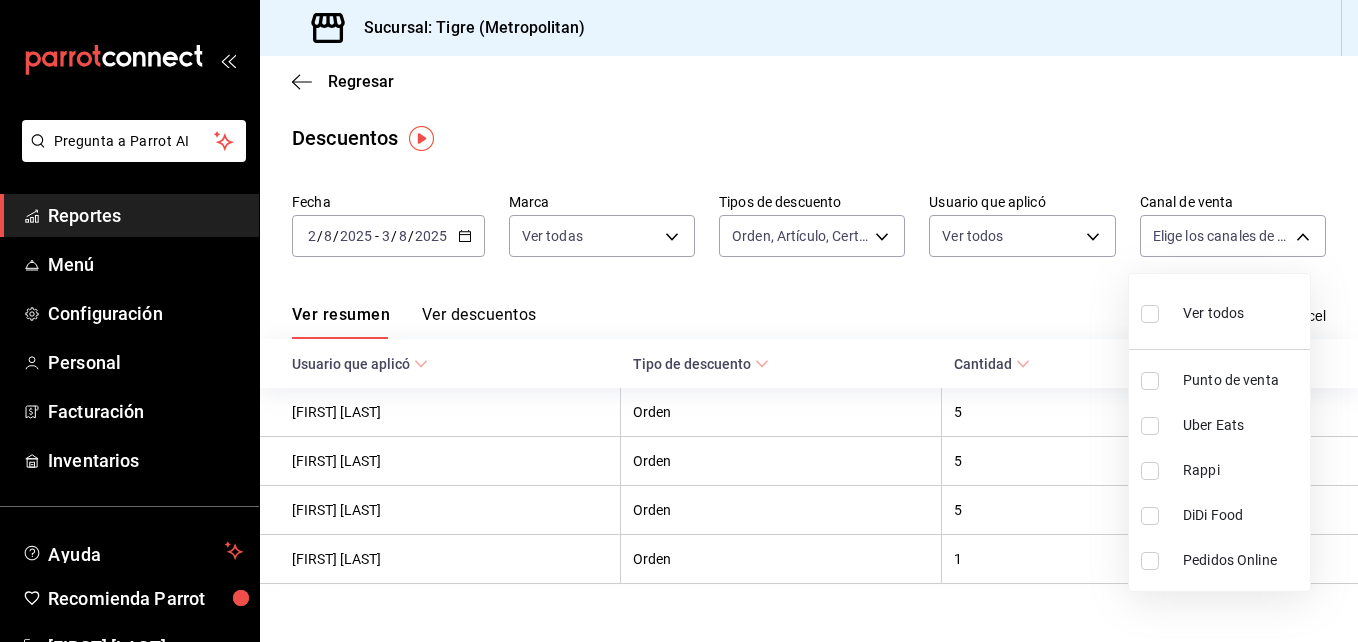 click at bounding box center (1154, 313) 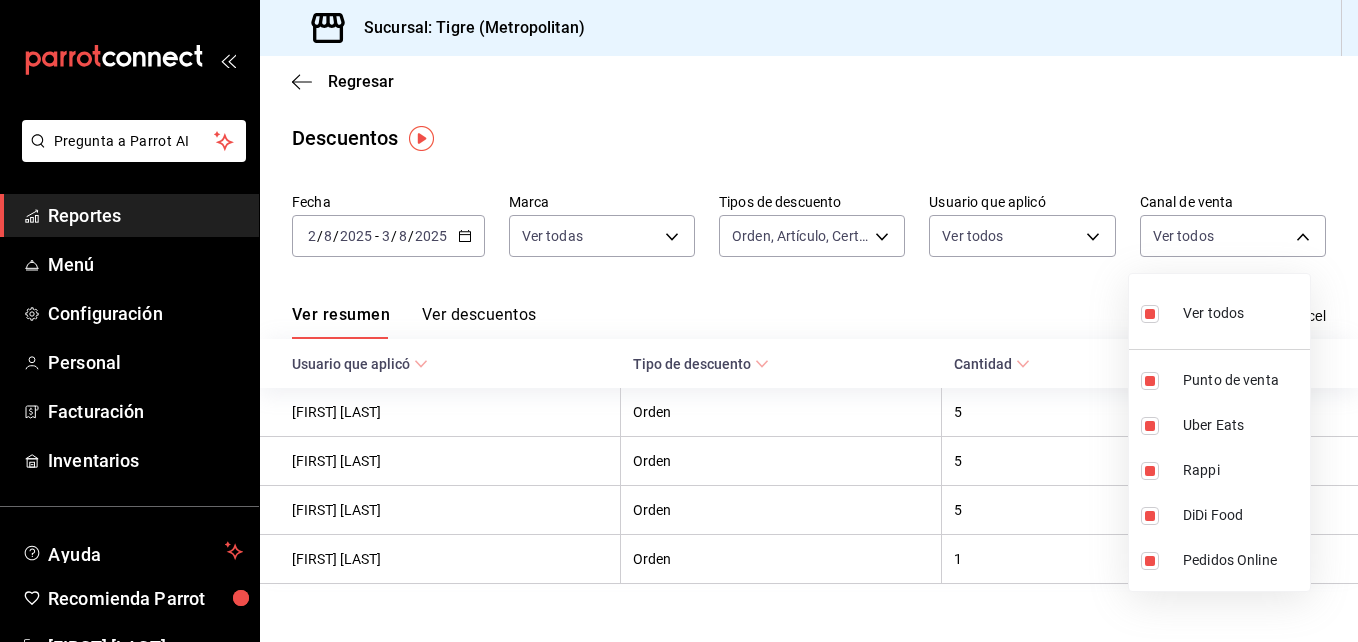 click at bounding box center [679, 321] 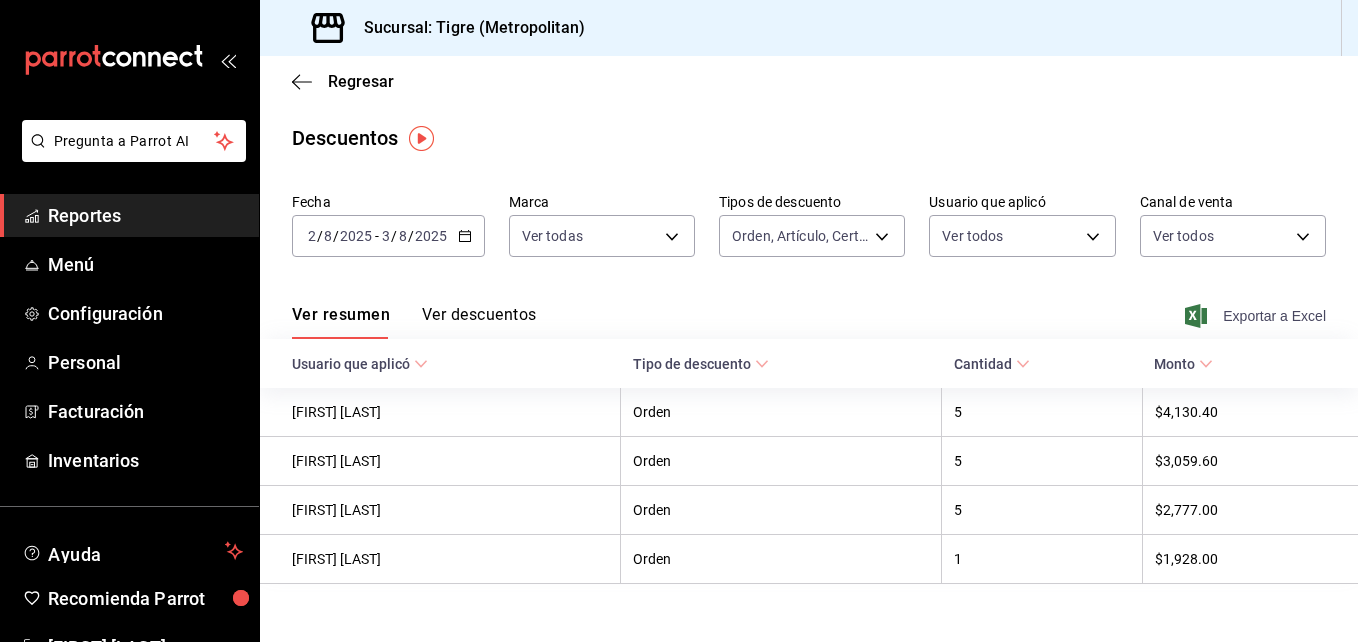 click on "Exportar a Excel" at bounding box center (1257, 316) 